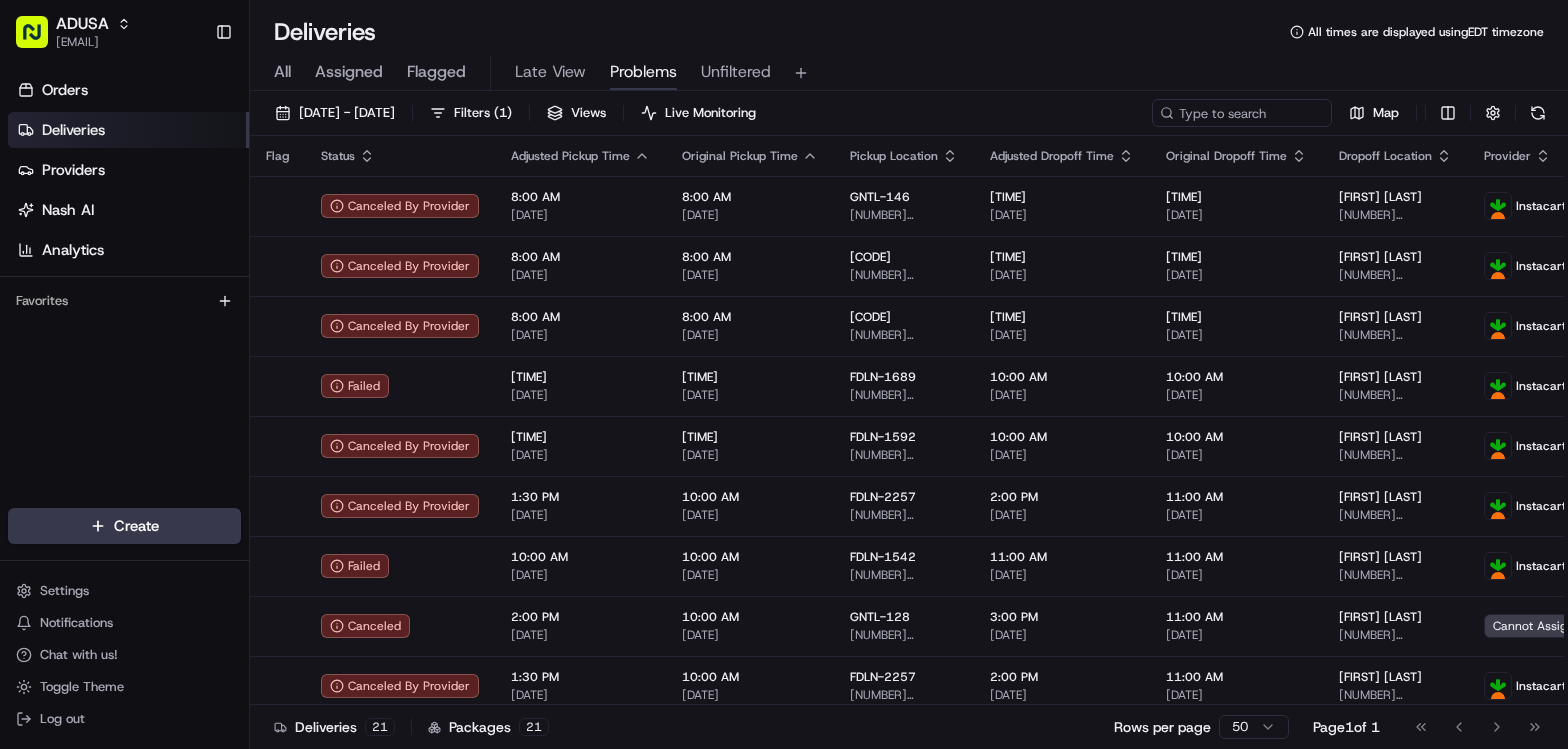 scroll, scrollTop: 0, scrollLeft: 0, axis: both 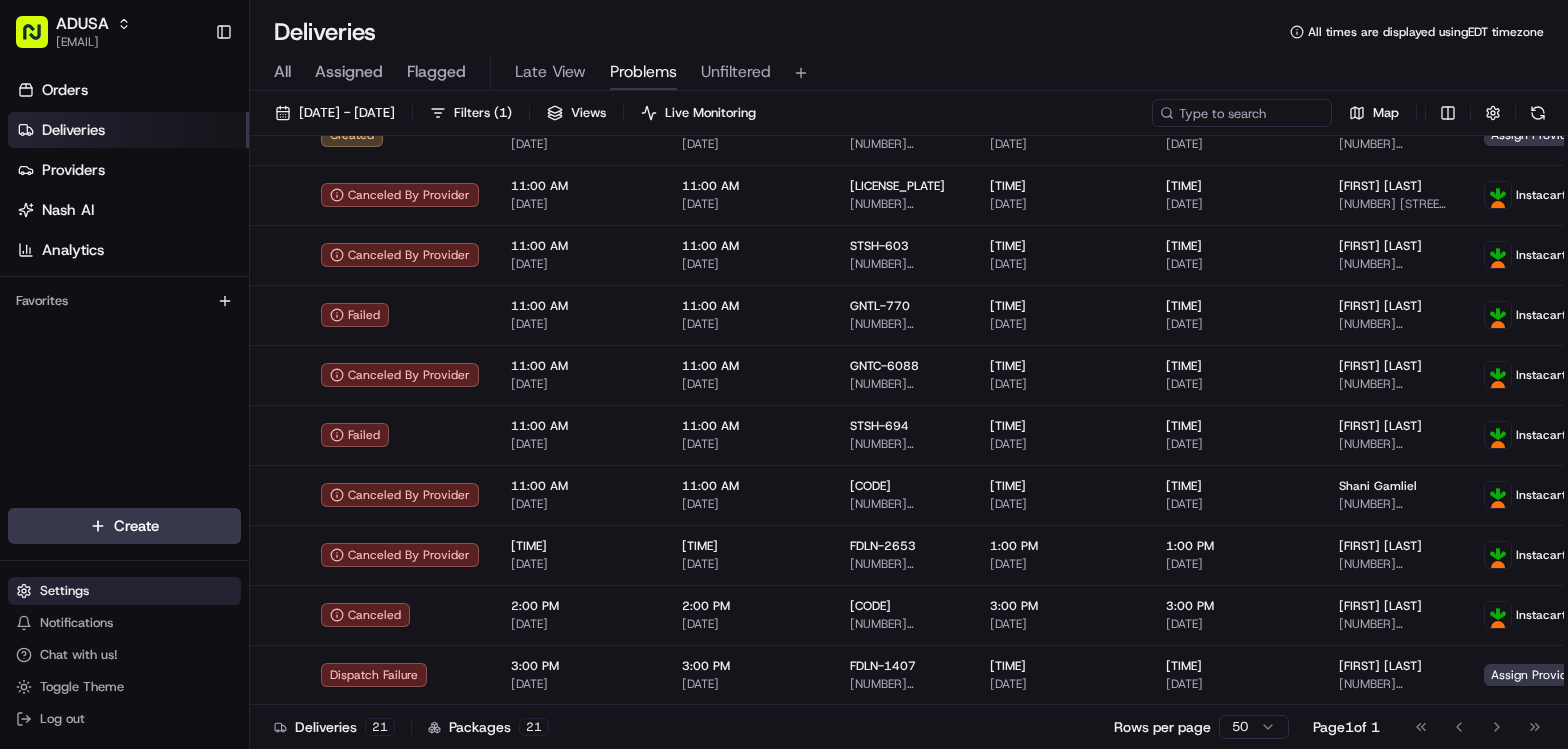 click on "Settings" at bounding box center [124, 591] 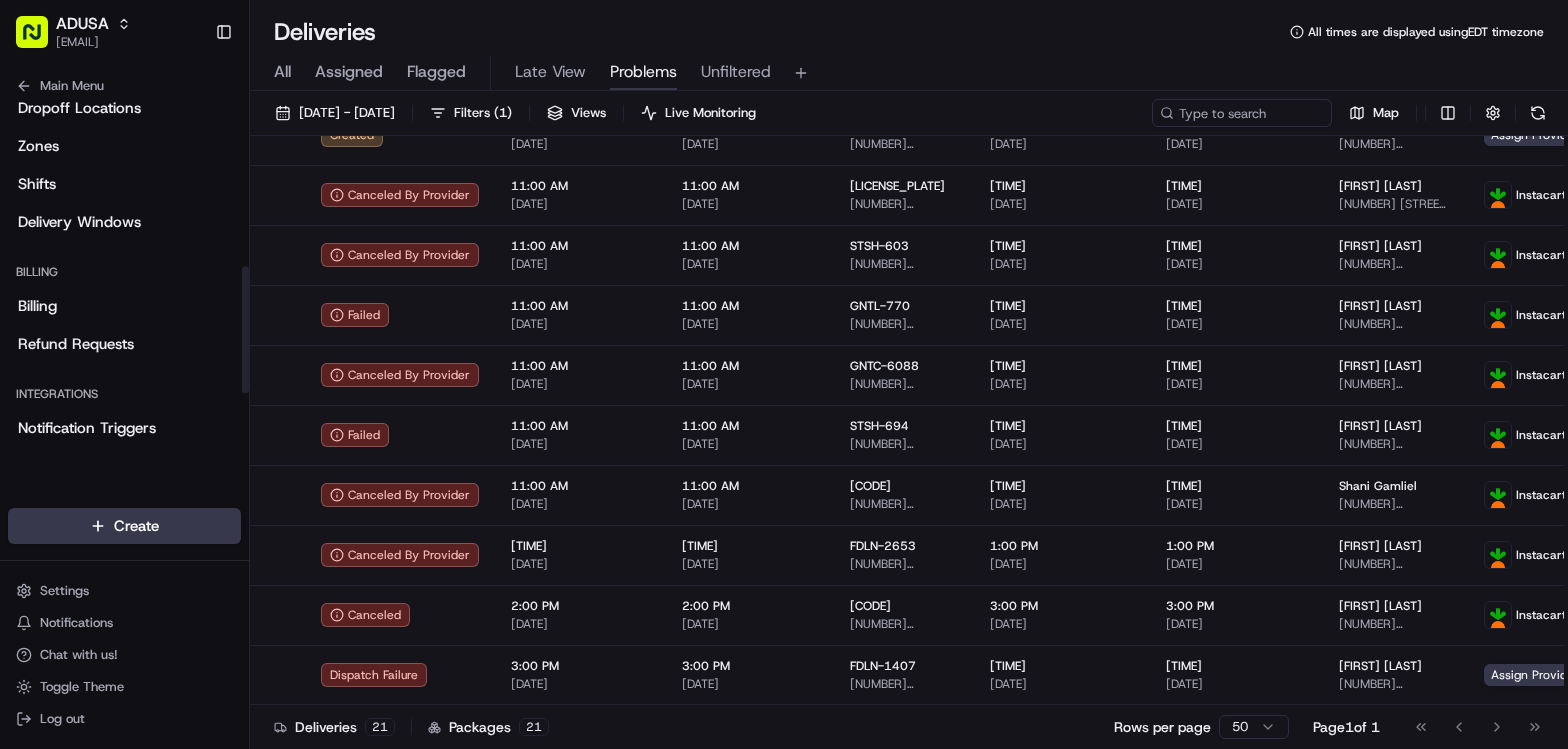 scroll, scrollTop: 500, scrollLeft: 0, axis: vertical 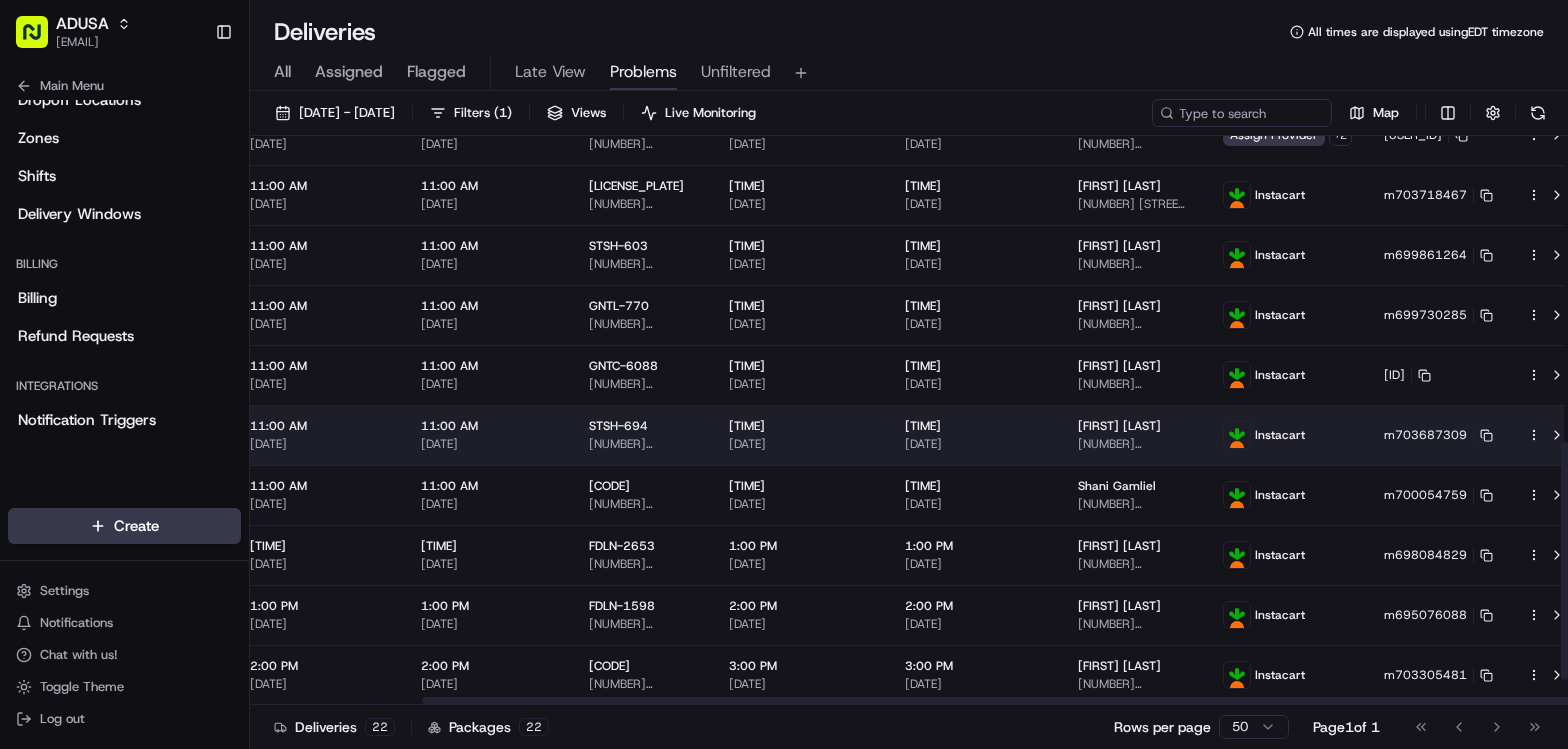 drag, startPoint x: 870, startPoint y: 399, endPoint x: 1011, endPoint y: 411, distance: 141.50972 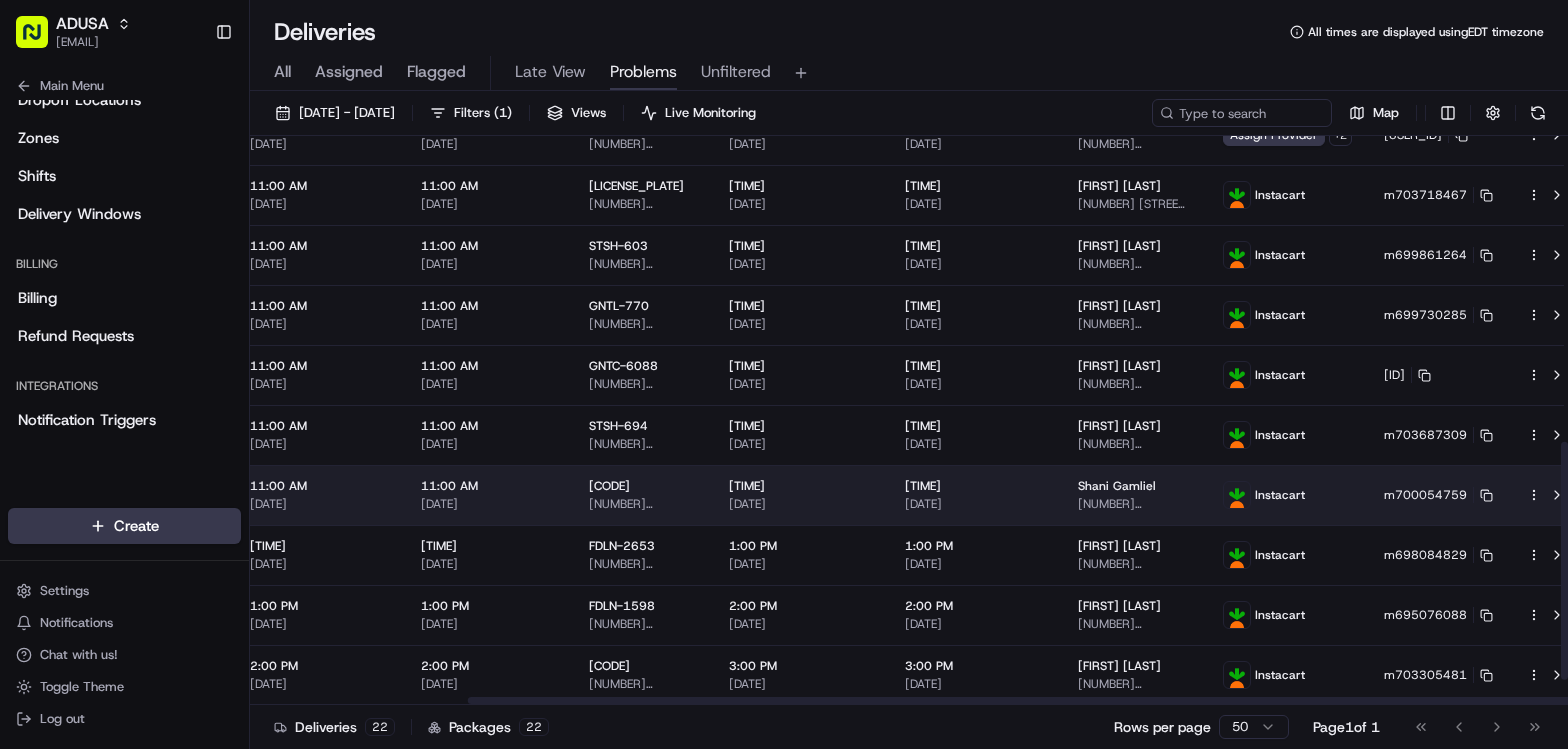 scroll, scrollTop: 791, scrollLeft: 261, axis: both 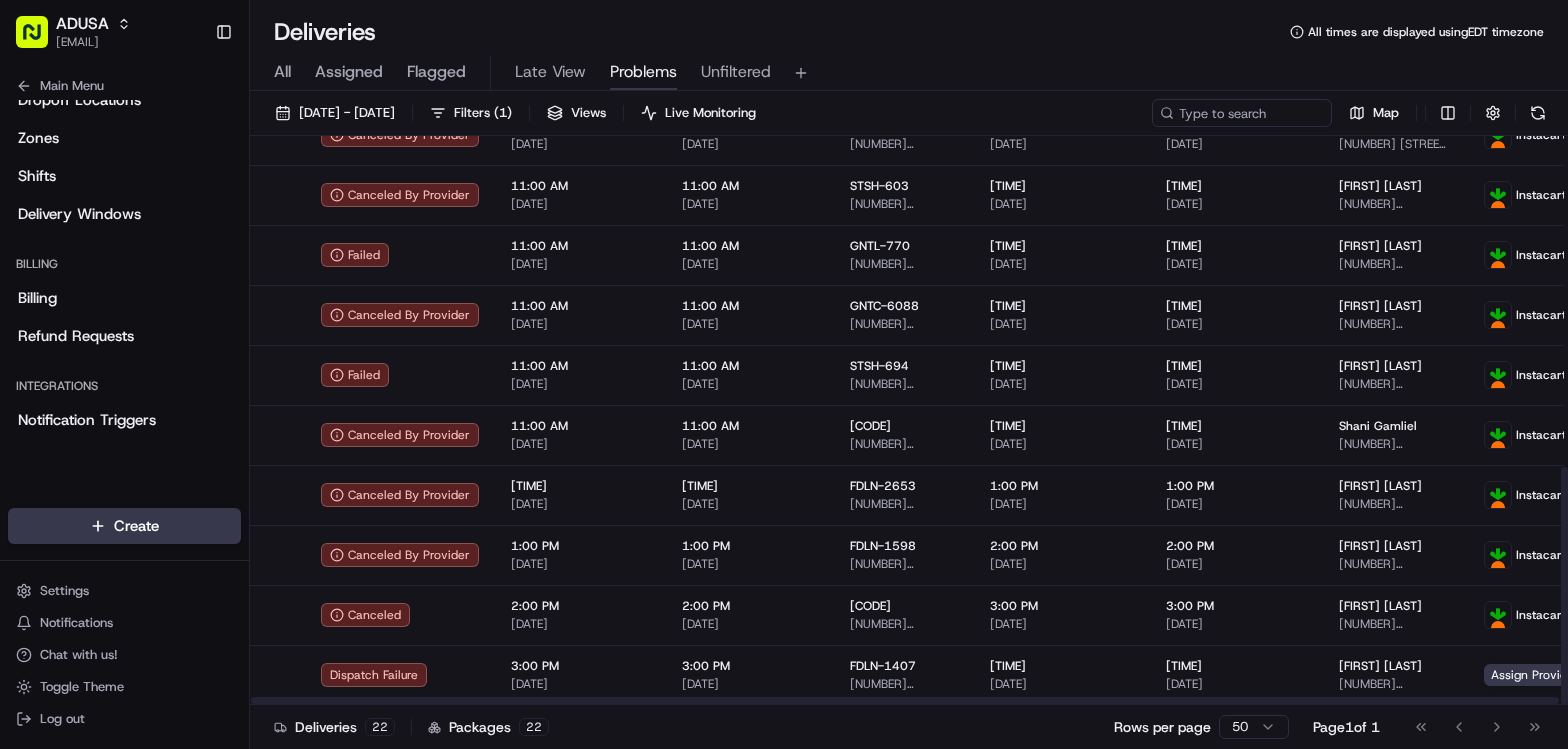 drag, startPoint x: 1051, startPoint y: 702, endPoint x: 734, endPoint y: 709, distance: 317.07727 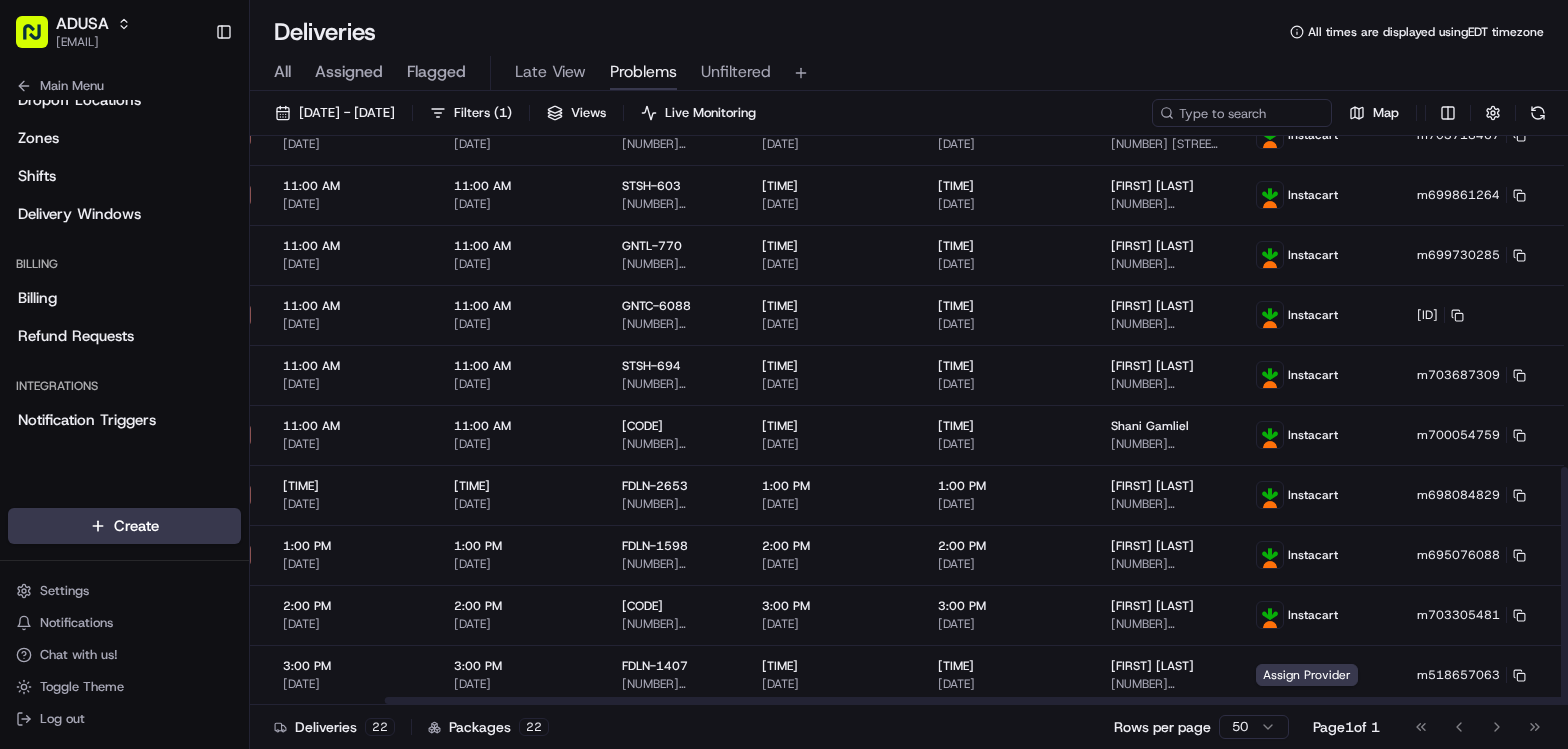 scroll, scrollTop: 791, scrollLeft: 261, axis: both 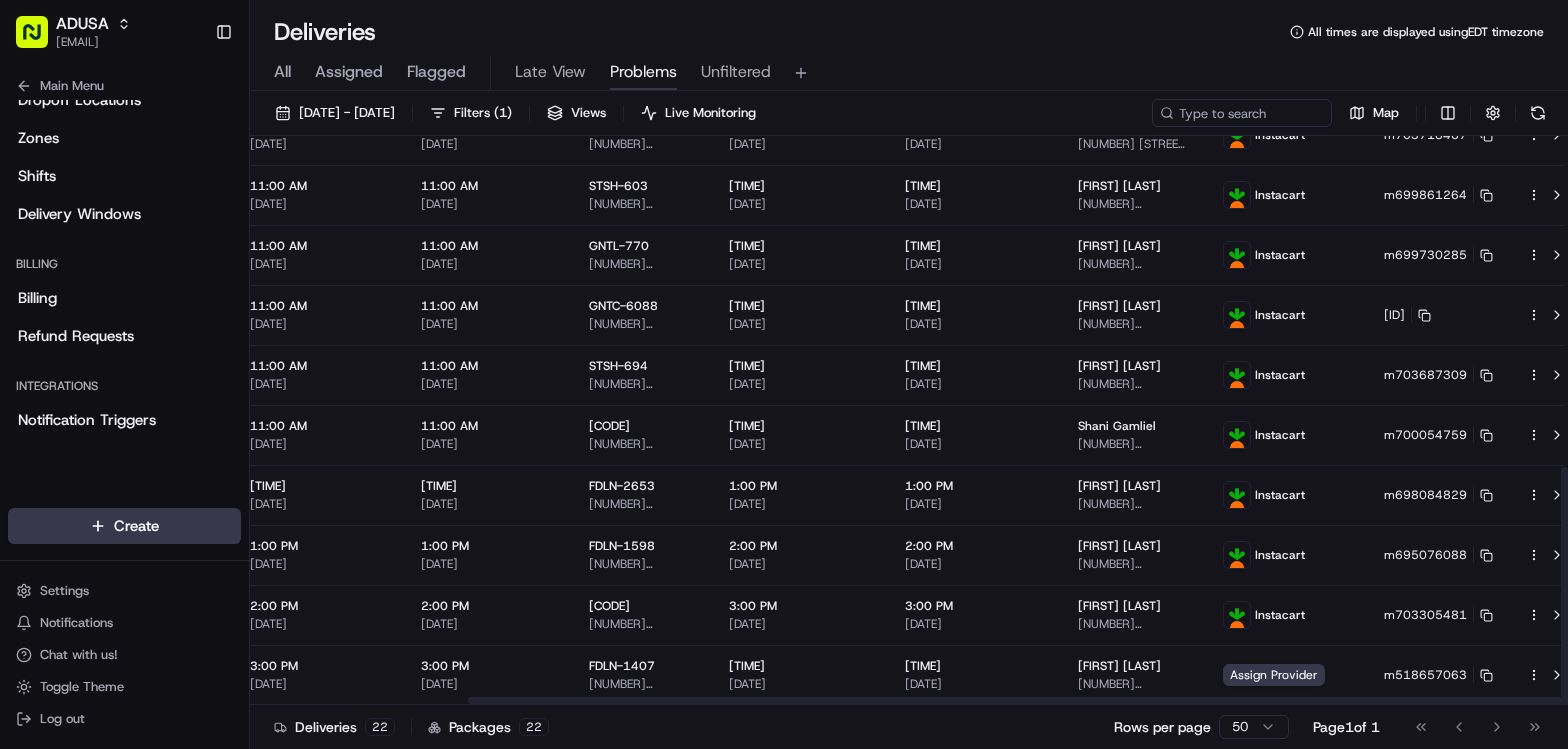 drag, startPoint x: 816, startPoint y: 702, endPoint x: 1148, endPoint y: 737, distance: 333.83978 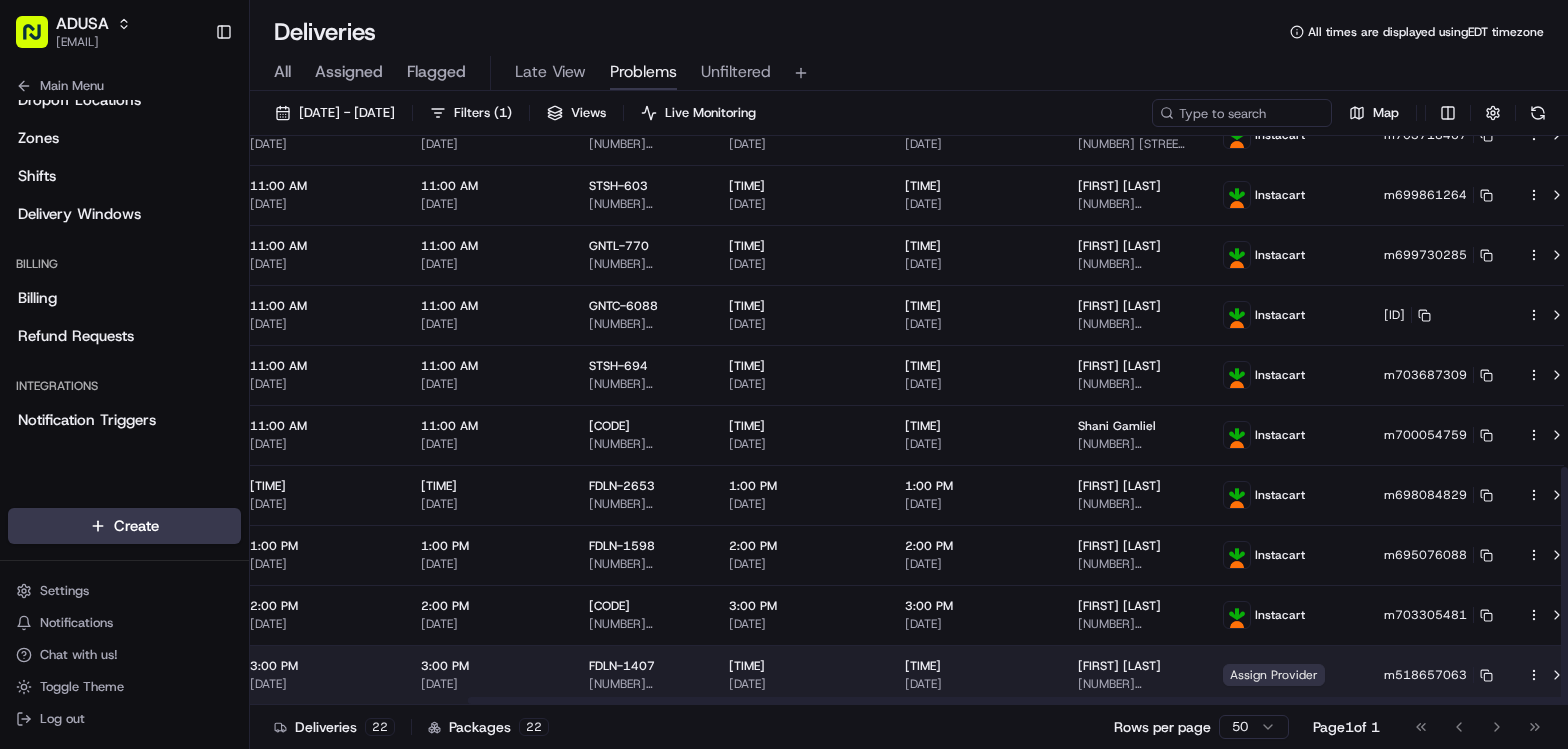 click on "Assign Provider" at bounding box center [1274, 675] 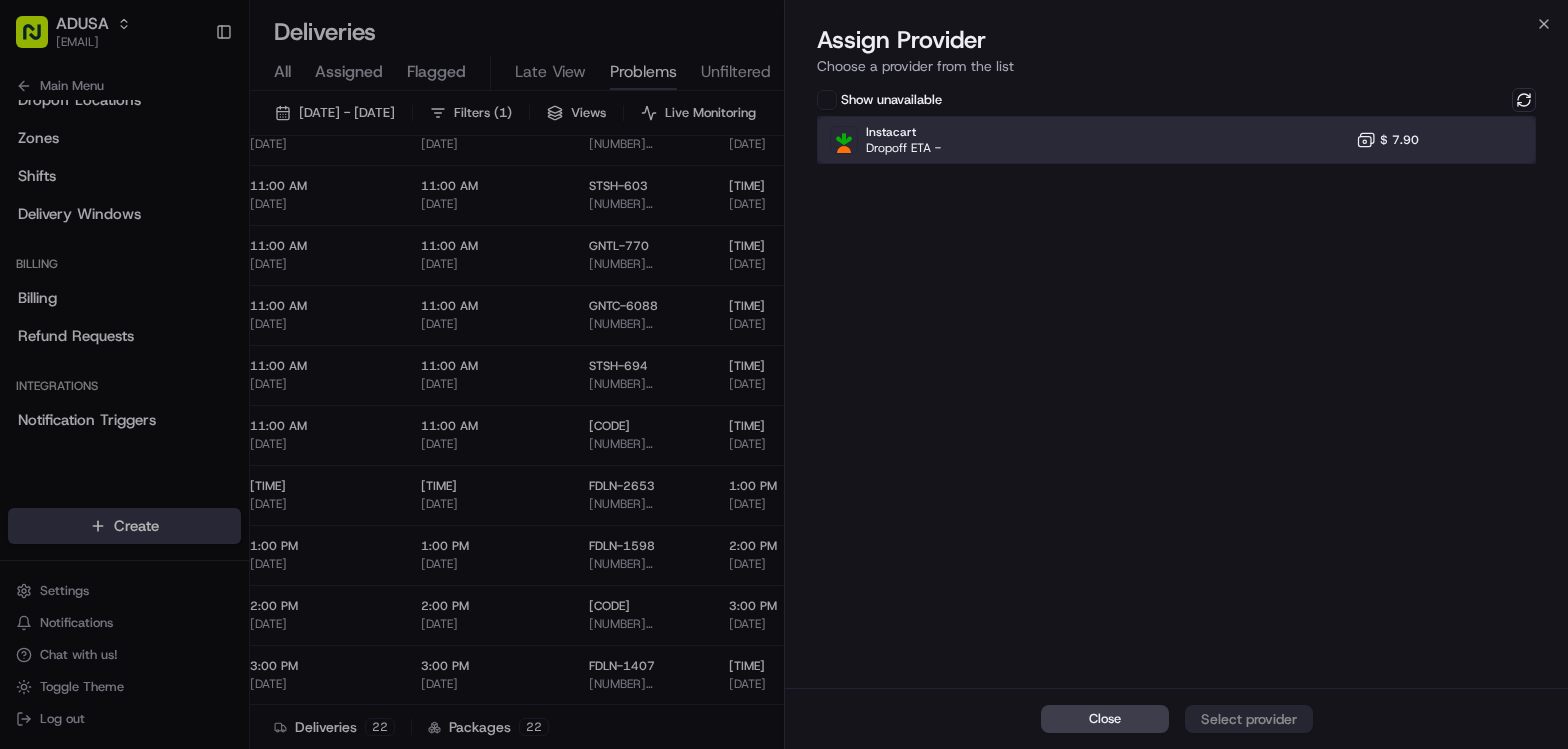 click on "[BRAND] Dropoff ETA   - [PRICE]" at bounding box center (1176, 140) 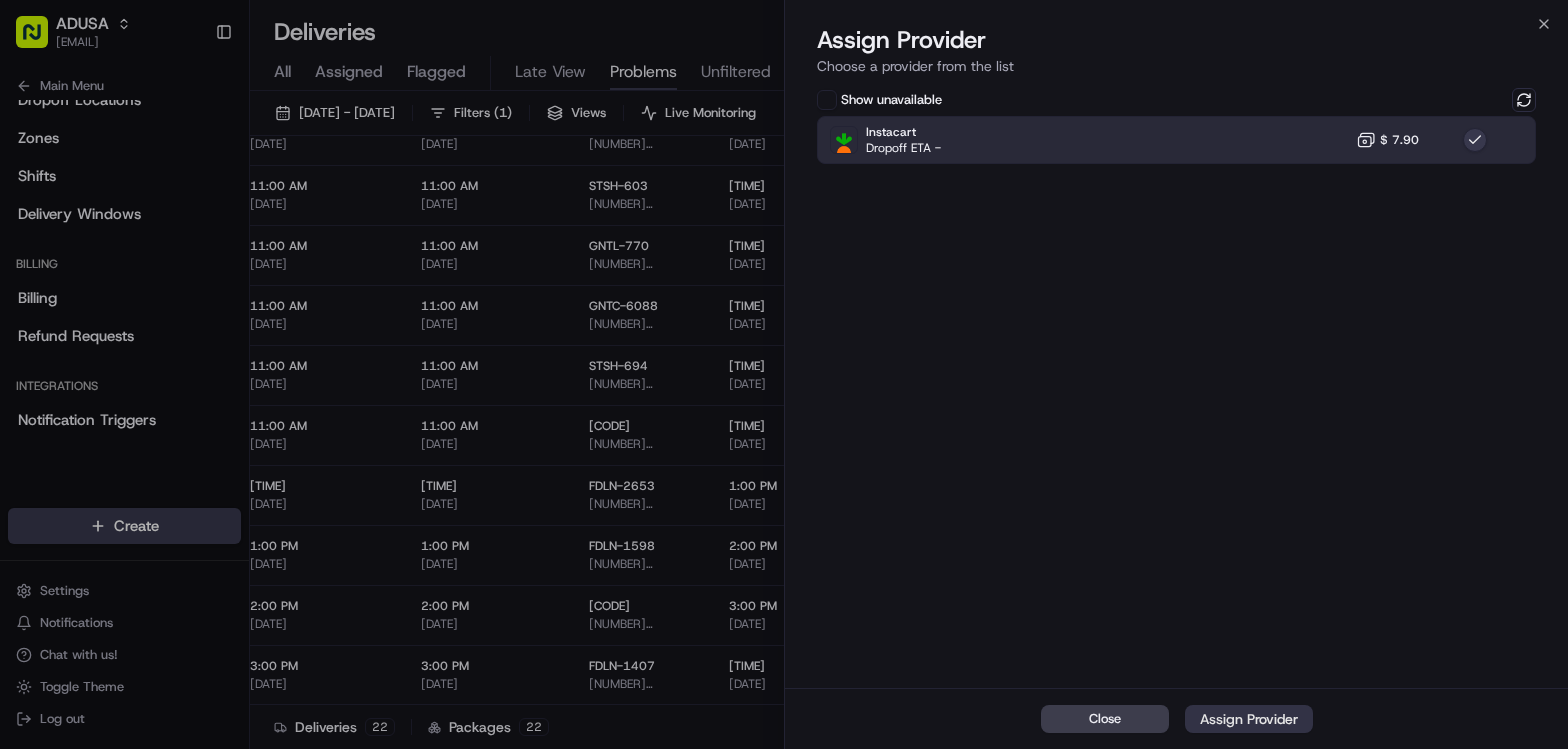 click on "Assign Provider" at bounding box center [1249, 719] 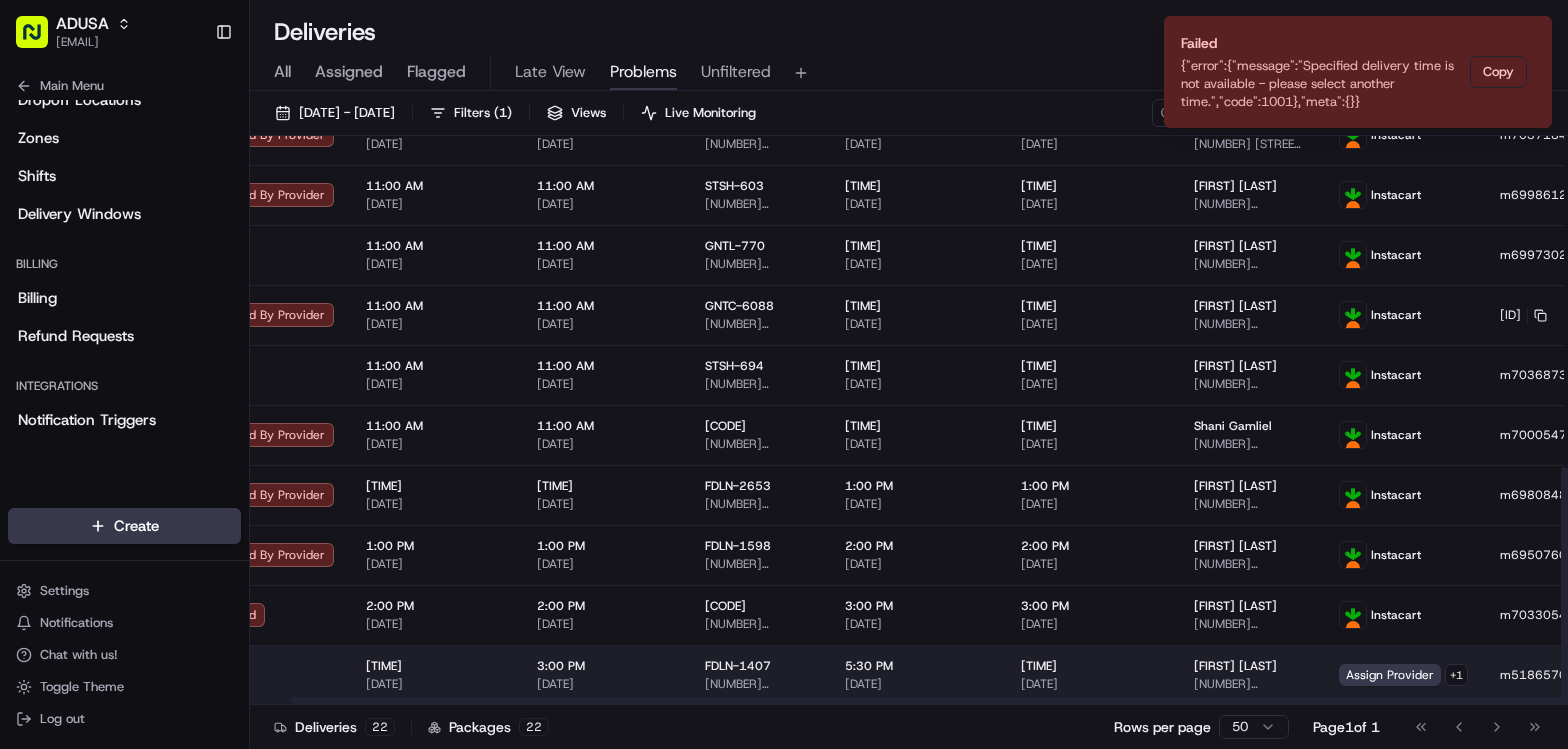 scroll, scrollTop: 791, scrollLeft: 9, axis: both 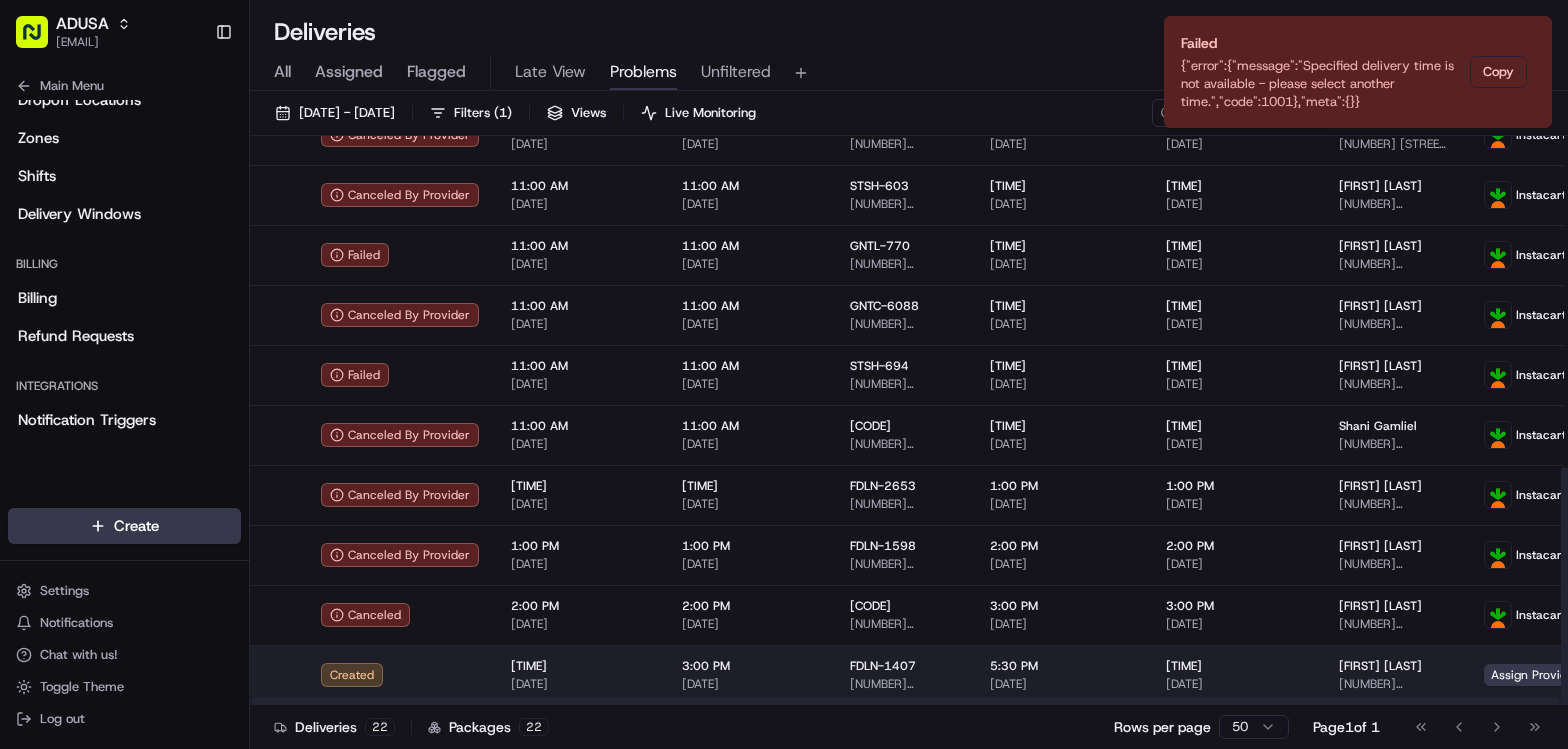 drag, startPoint x: 856, startPoint y: 650, endPoint x: 748, endPoint y: 665, distance: 109.03669 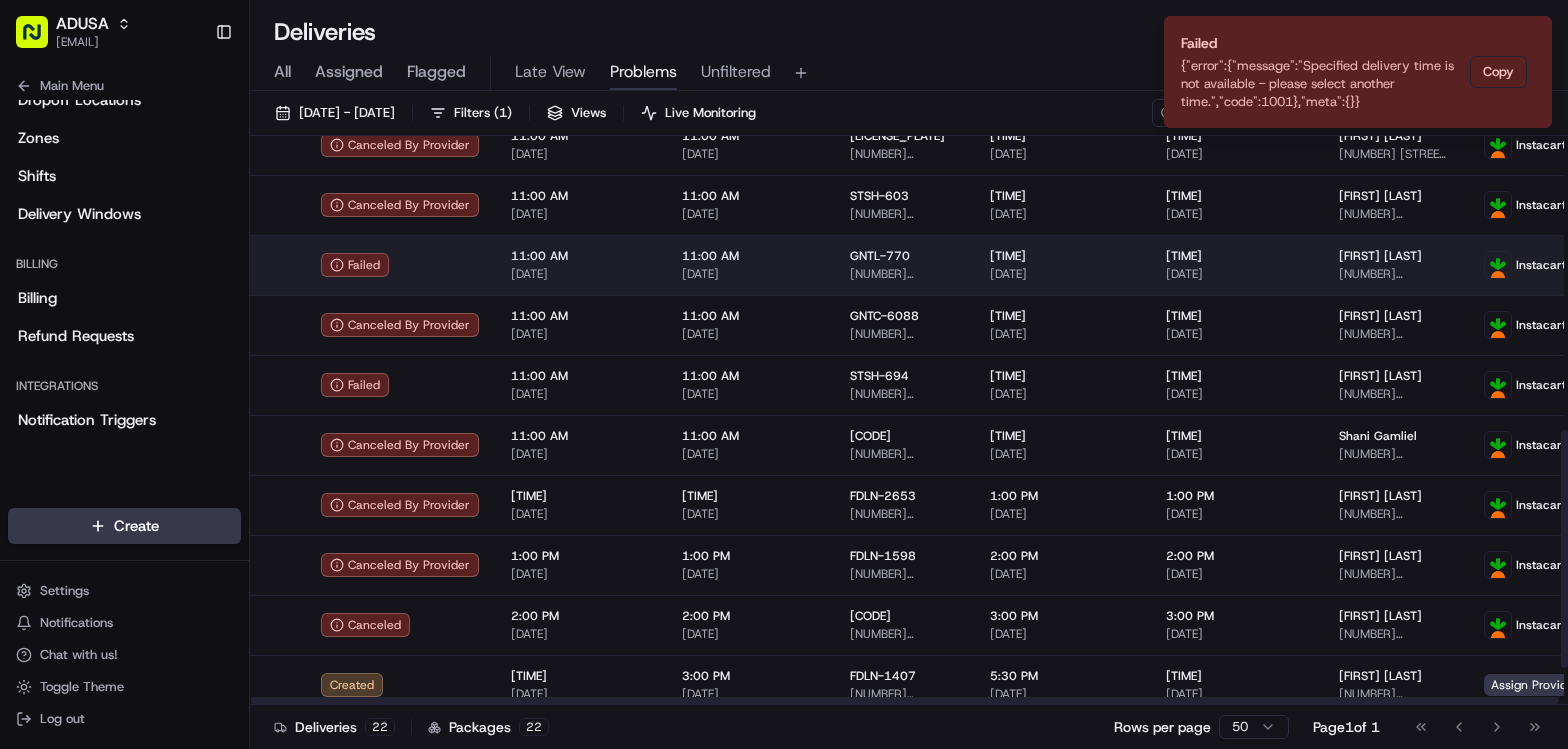 scroll, scrollTop: 791, scrollLeft: 0, axis: vertical 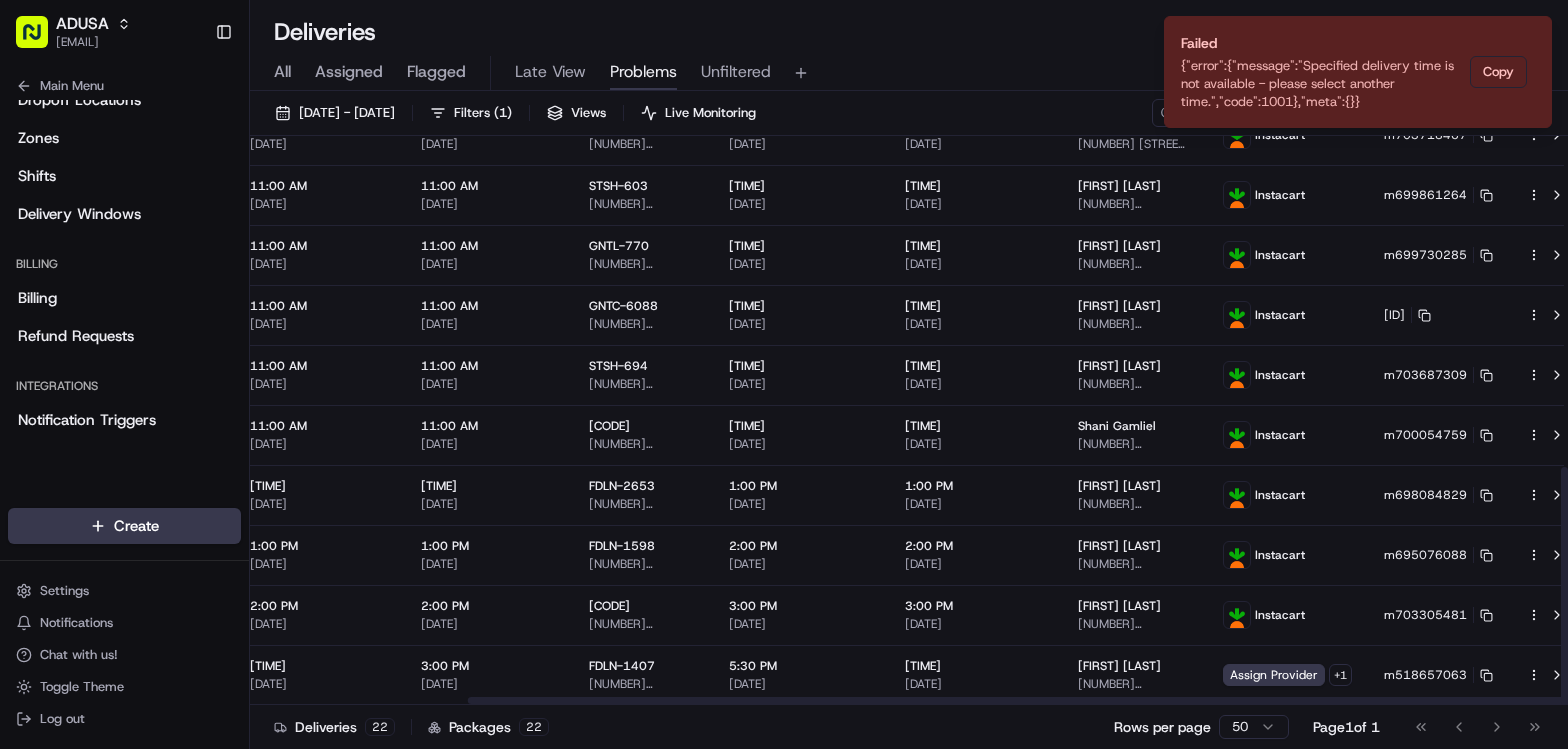 drag, startPoint x: 994, startPoint y: 700, endPoint x: 1263, endPoint y: 721, distance: 269.81845 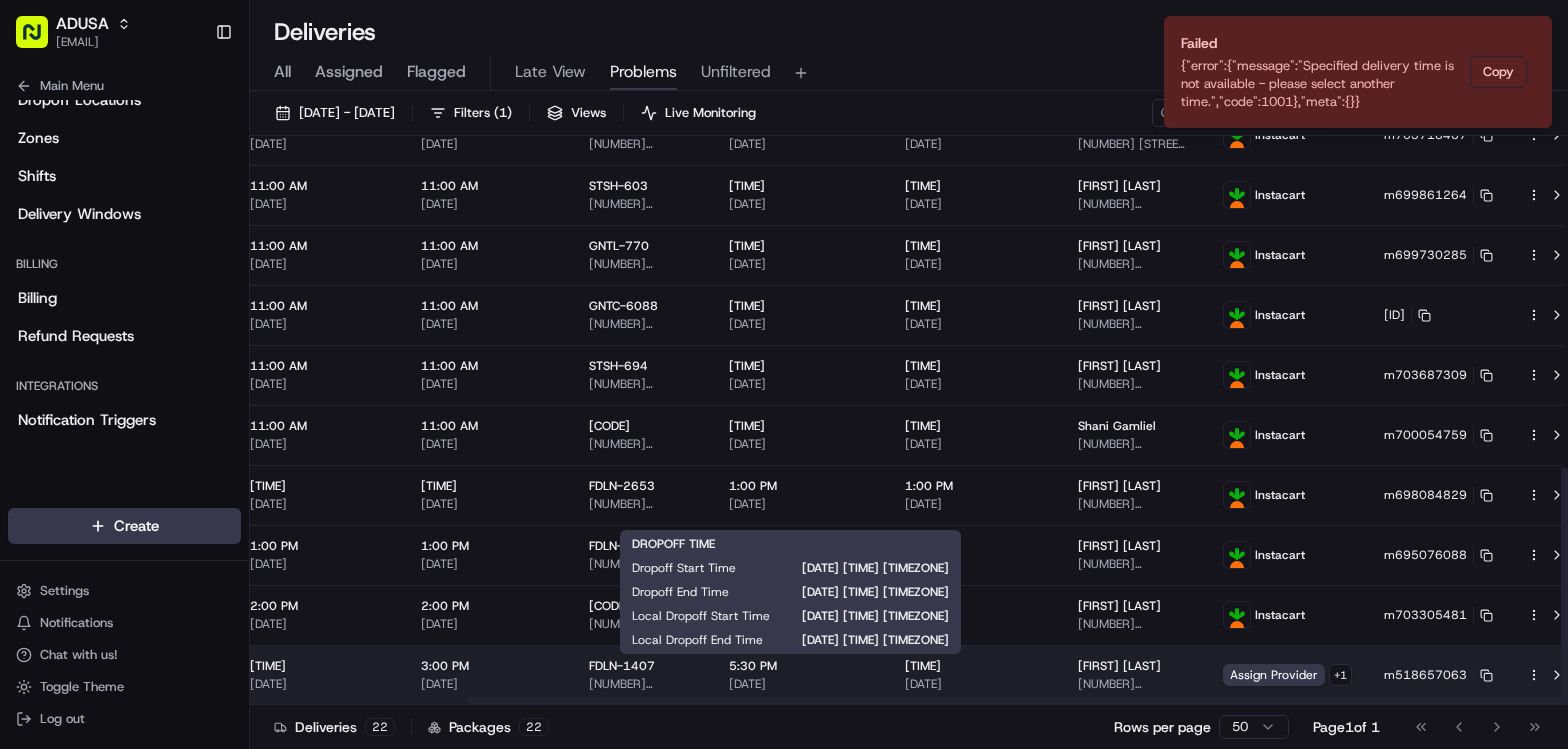 click on "5:30 PM" at bounding box center (801, 666) 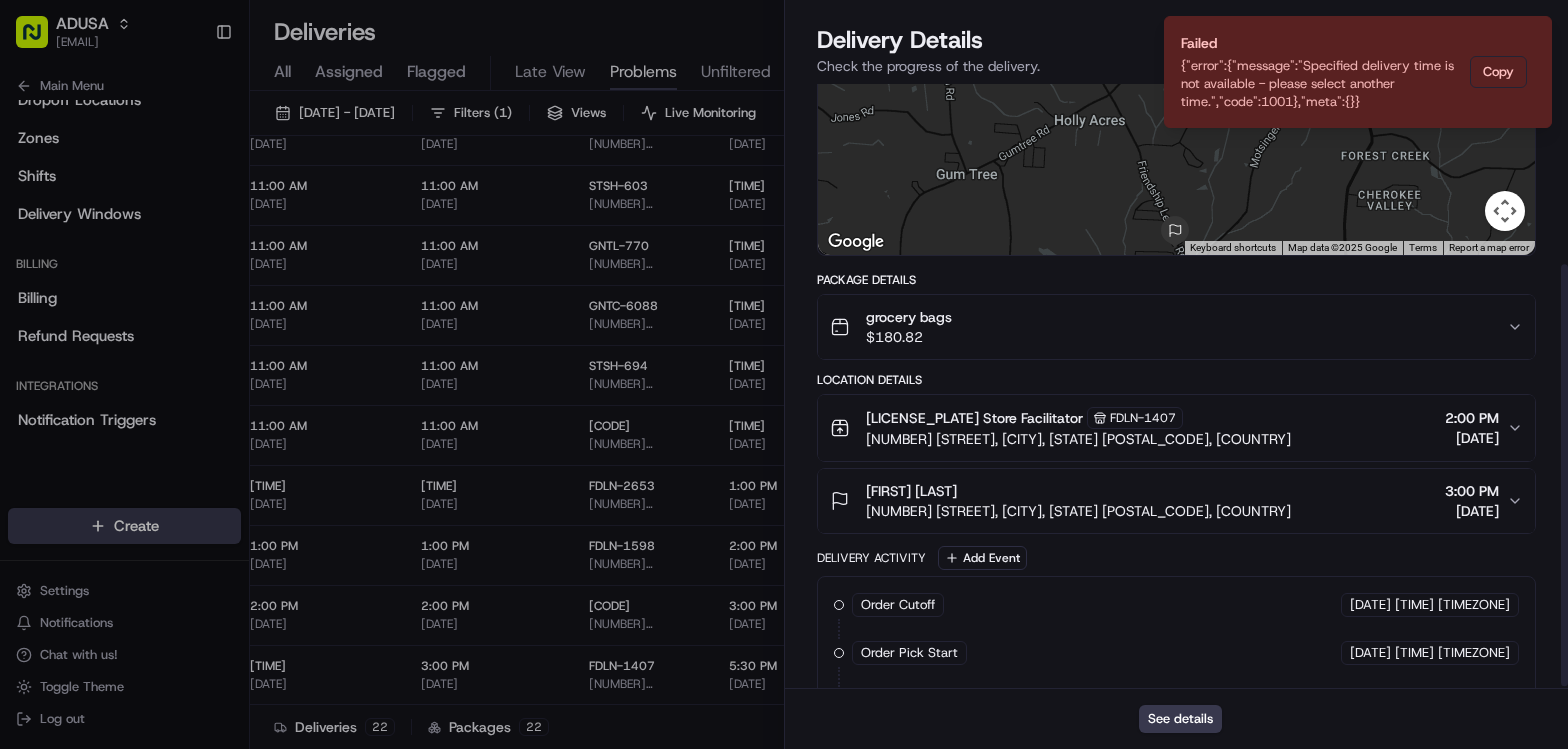 scroll, scrollTop: 260, scrollLeft: 0, axis: vertical 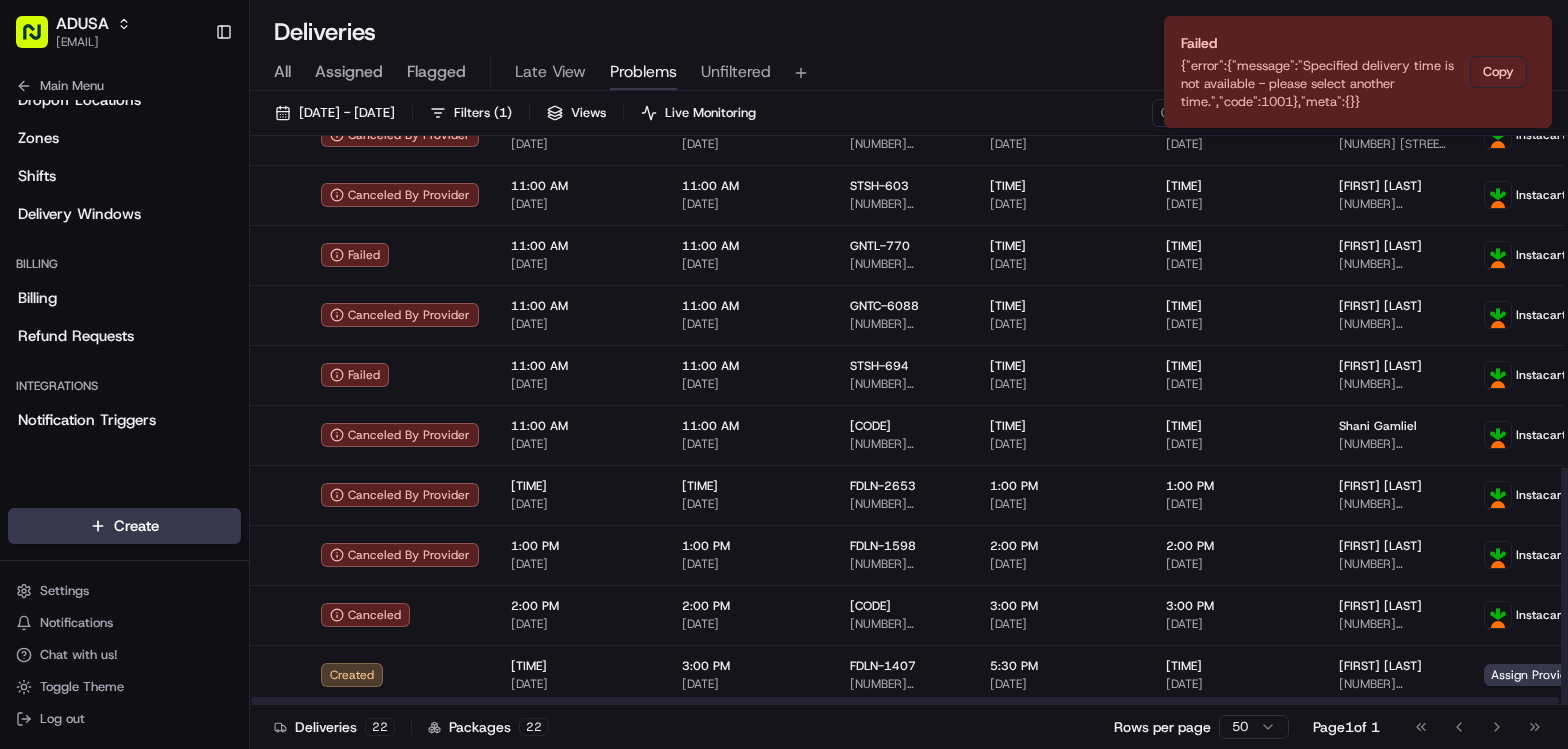 drag, startPoint x: 717, startPoint y: 699, endPoint x: 392, endPoint y: 720, distance: 325.67776 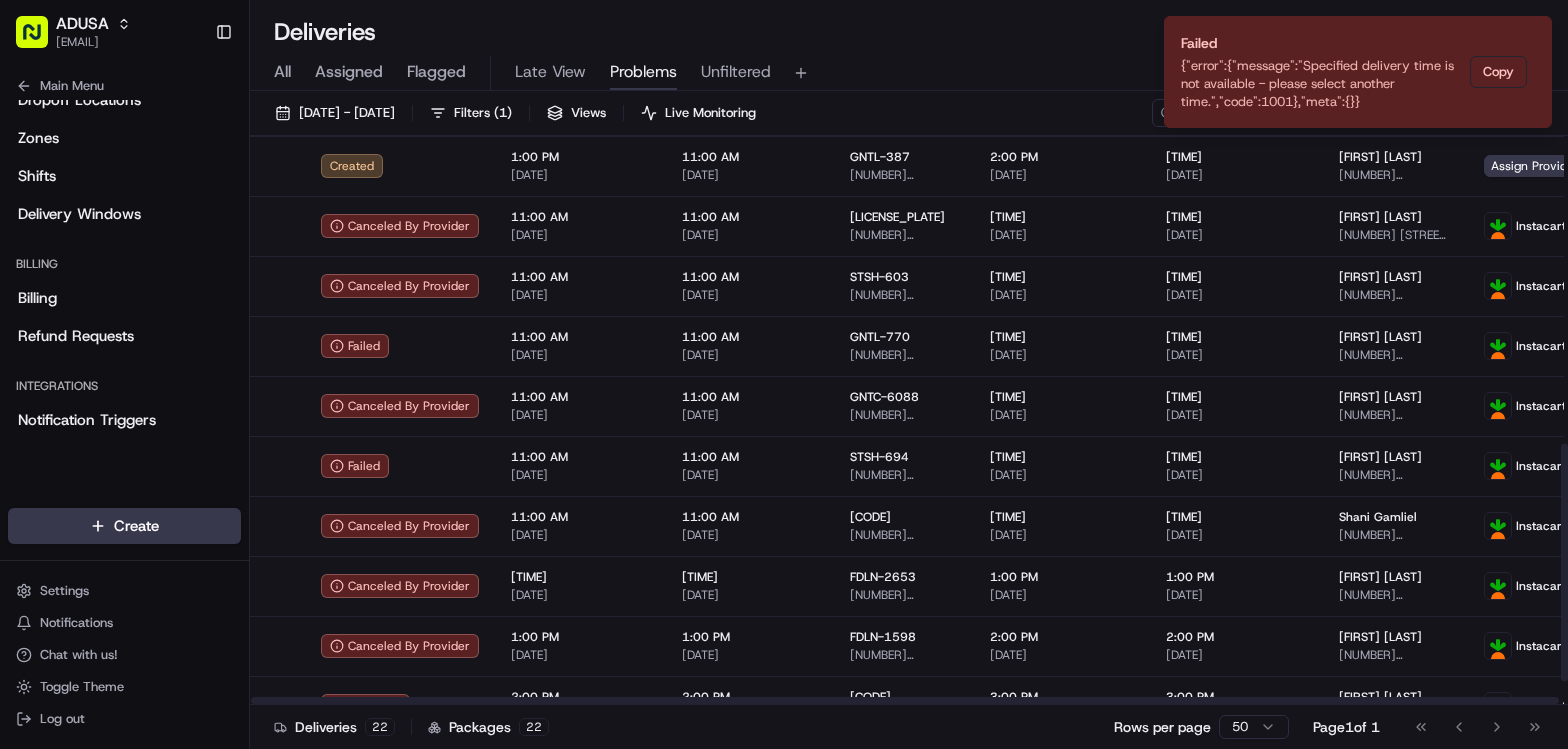scroll, scrollTop: 791, scrollLeft: 0, axis: vertical 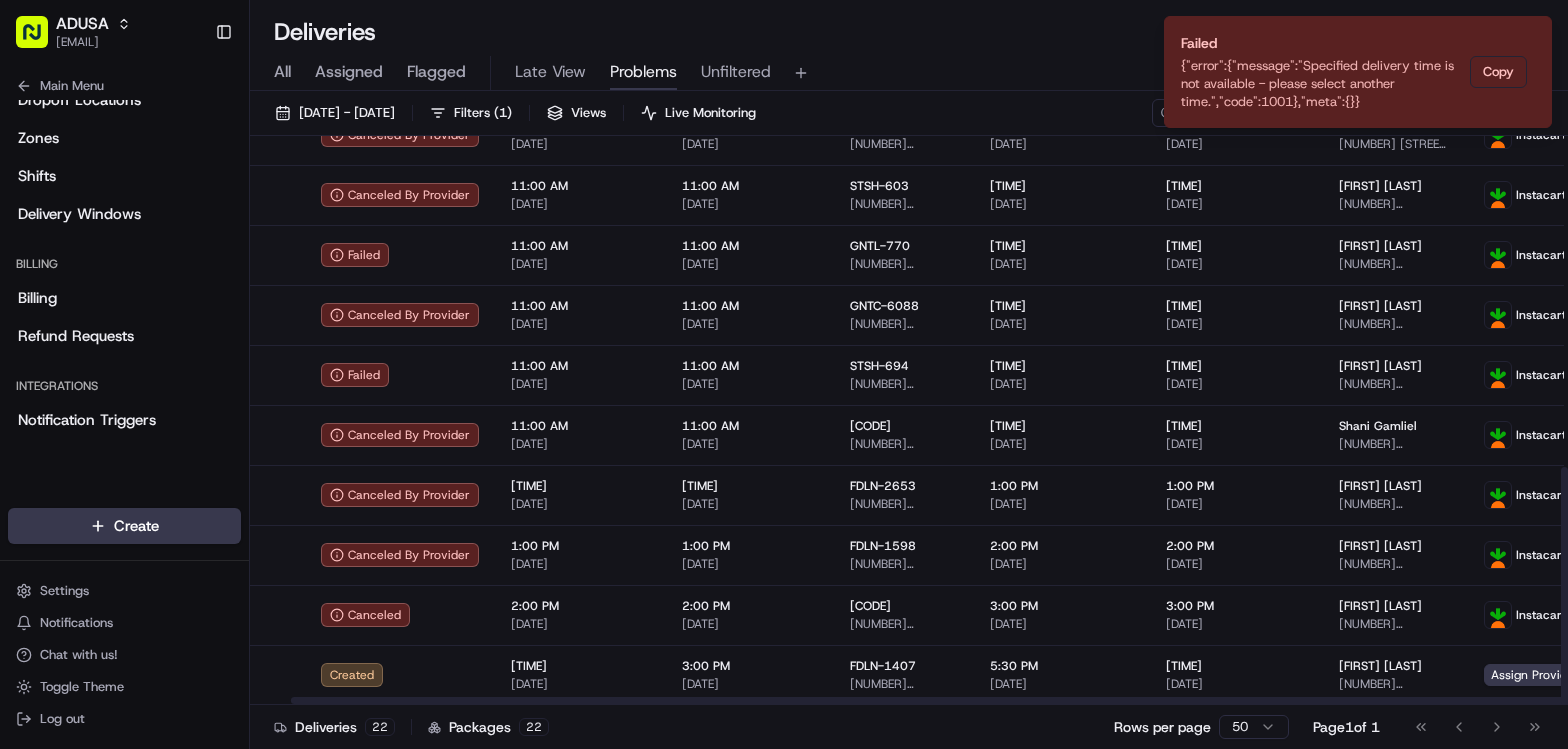 click at bounding box center [905, 700] 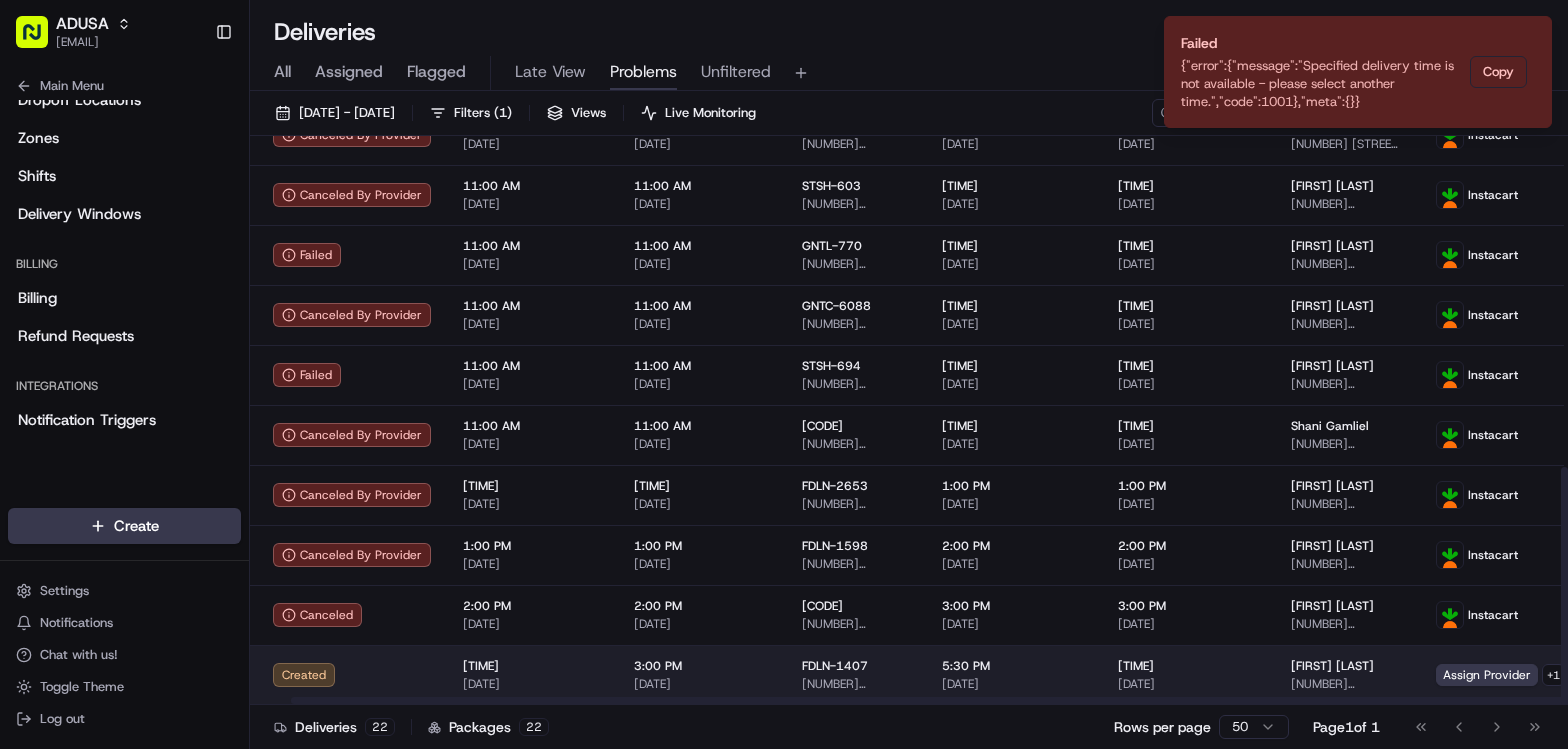 click on "[NUMBER] [STREET], [CITY], [STATE] [POSTAL_CODE], [COUNTRY]" at bounding box center (856, 684) 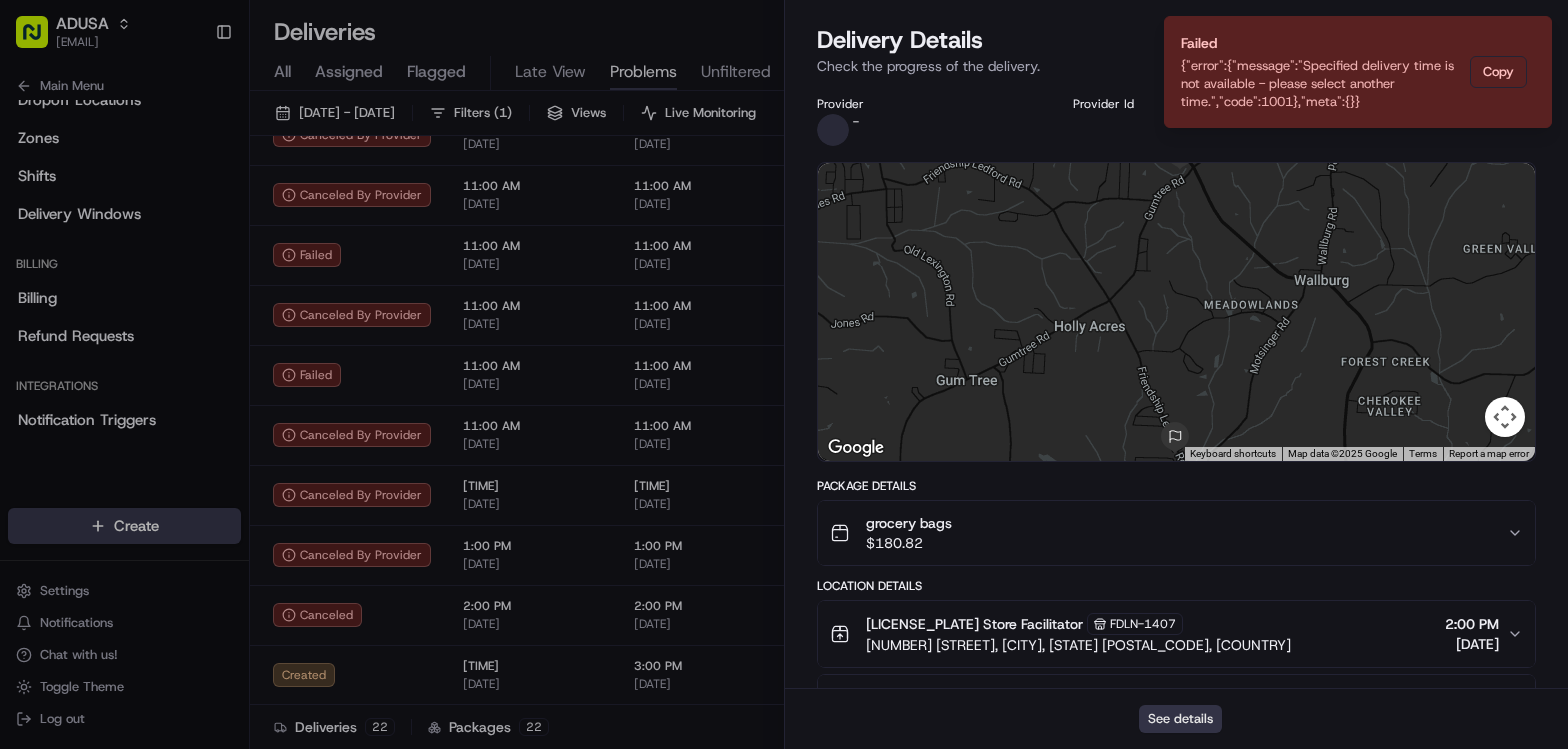 click on "See details" at bounding box center [1180, 719] 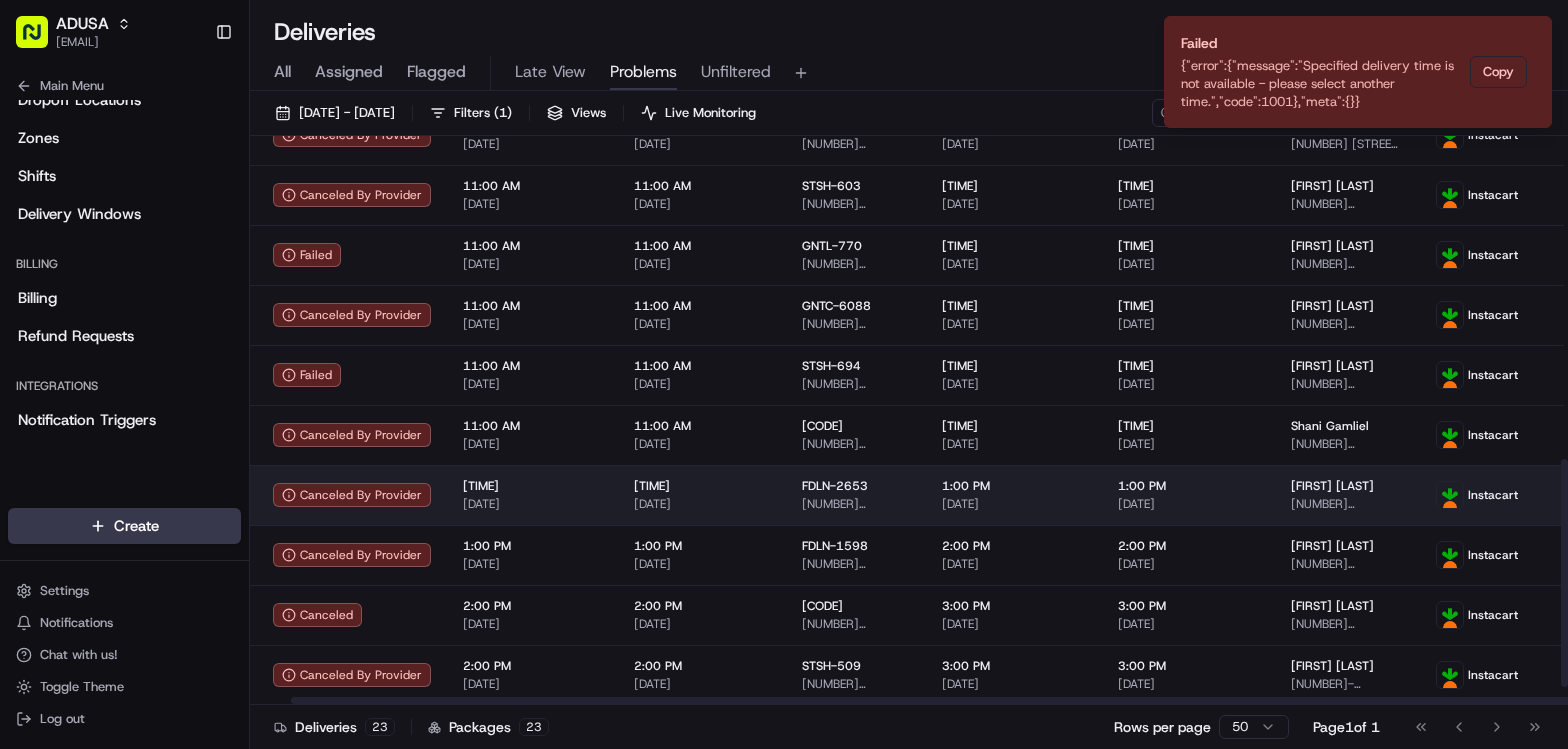 scroll, scrollTop: 851, scrollLeft: 48, axis: both 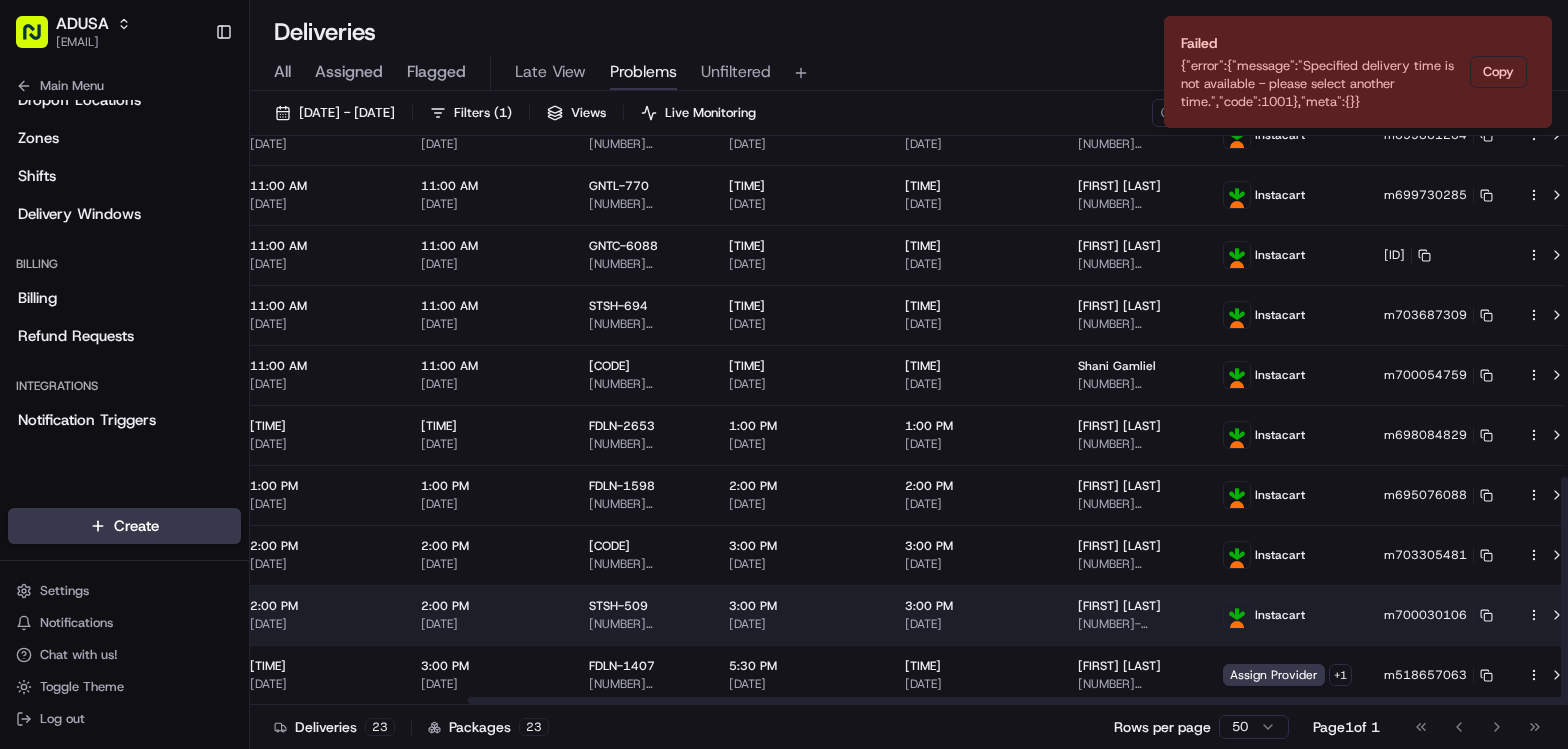 drag, startPoint x: 846, startPoint y: 584, endPoint x: 1098, endPoint y: 609, distance: 253.23705 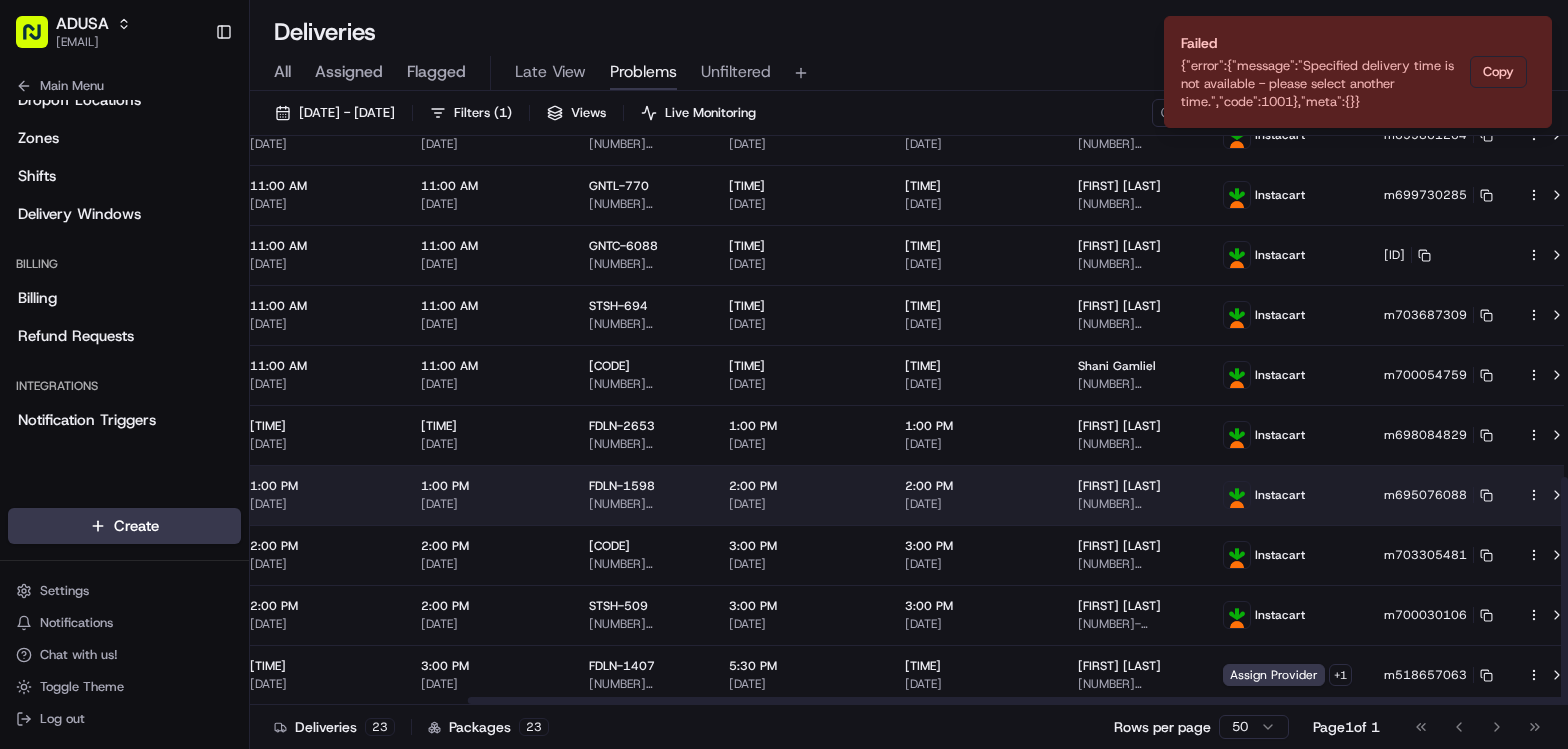 click on "m695076088" at bounding box center [1439, 495] 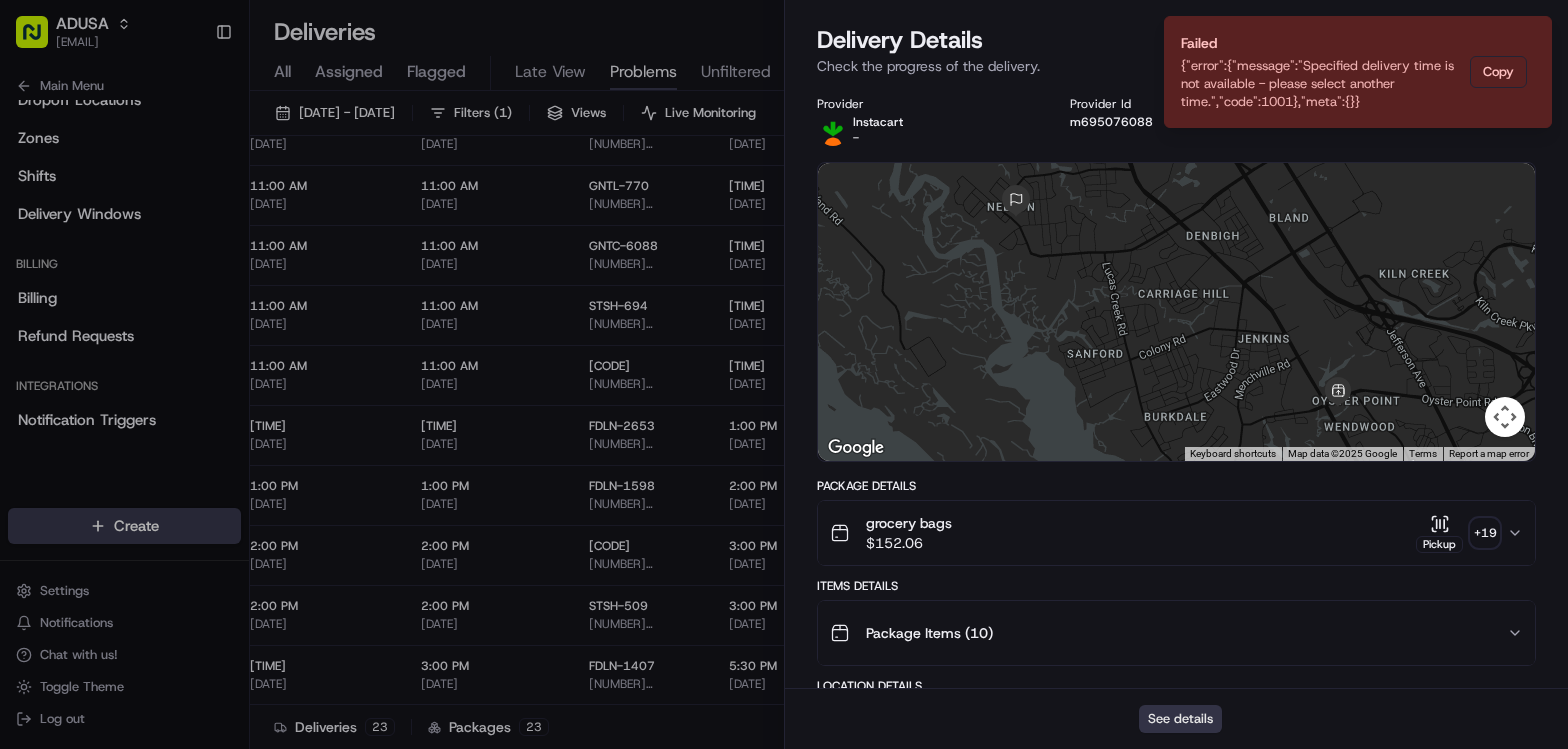 click on "See details" at bounding box center [1180, 719] 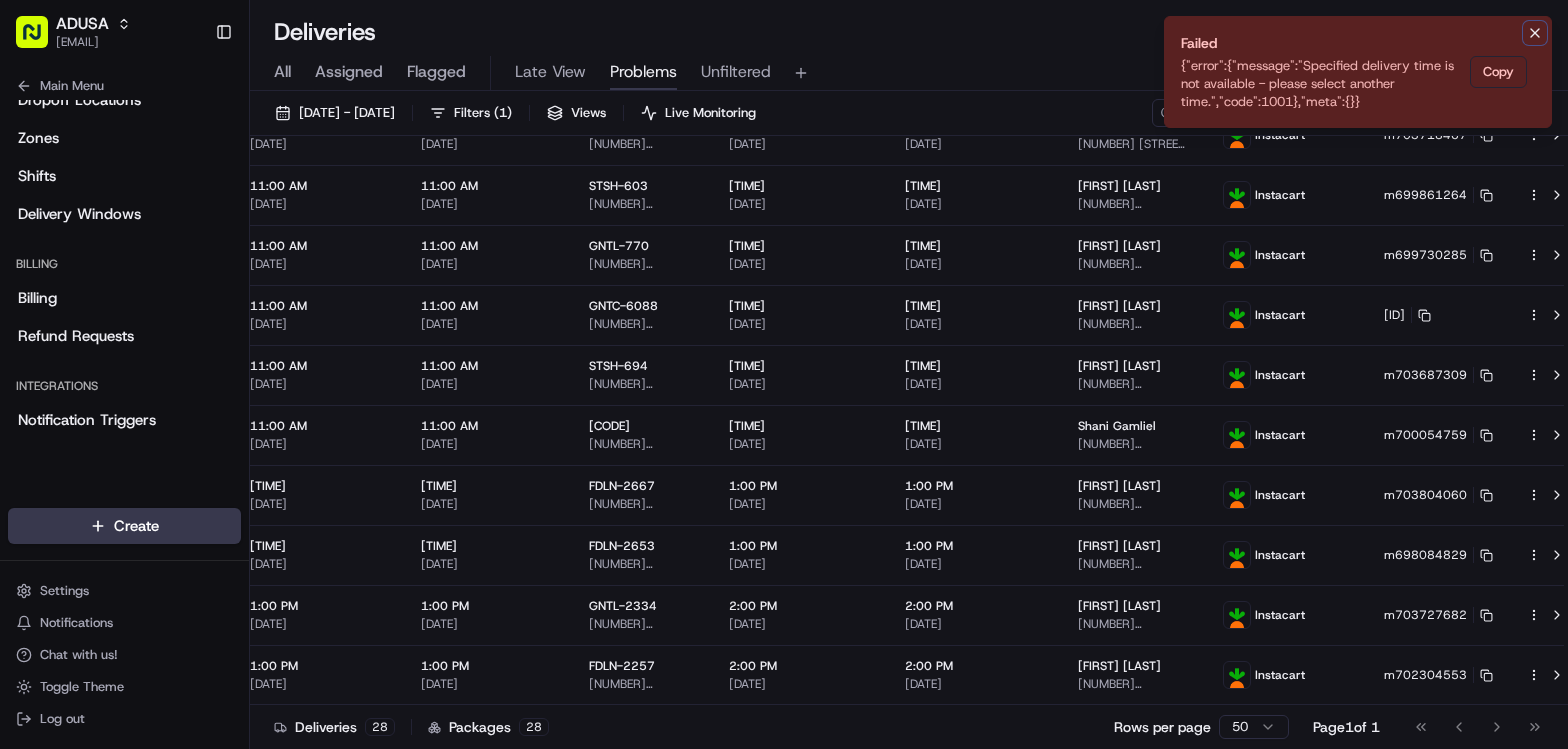 click 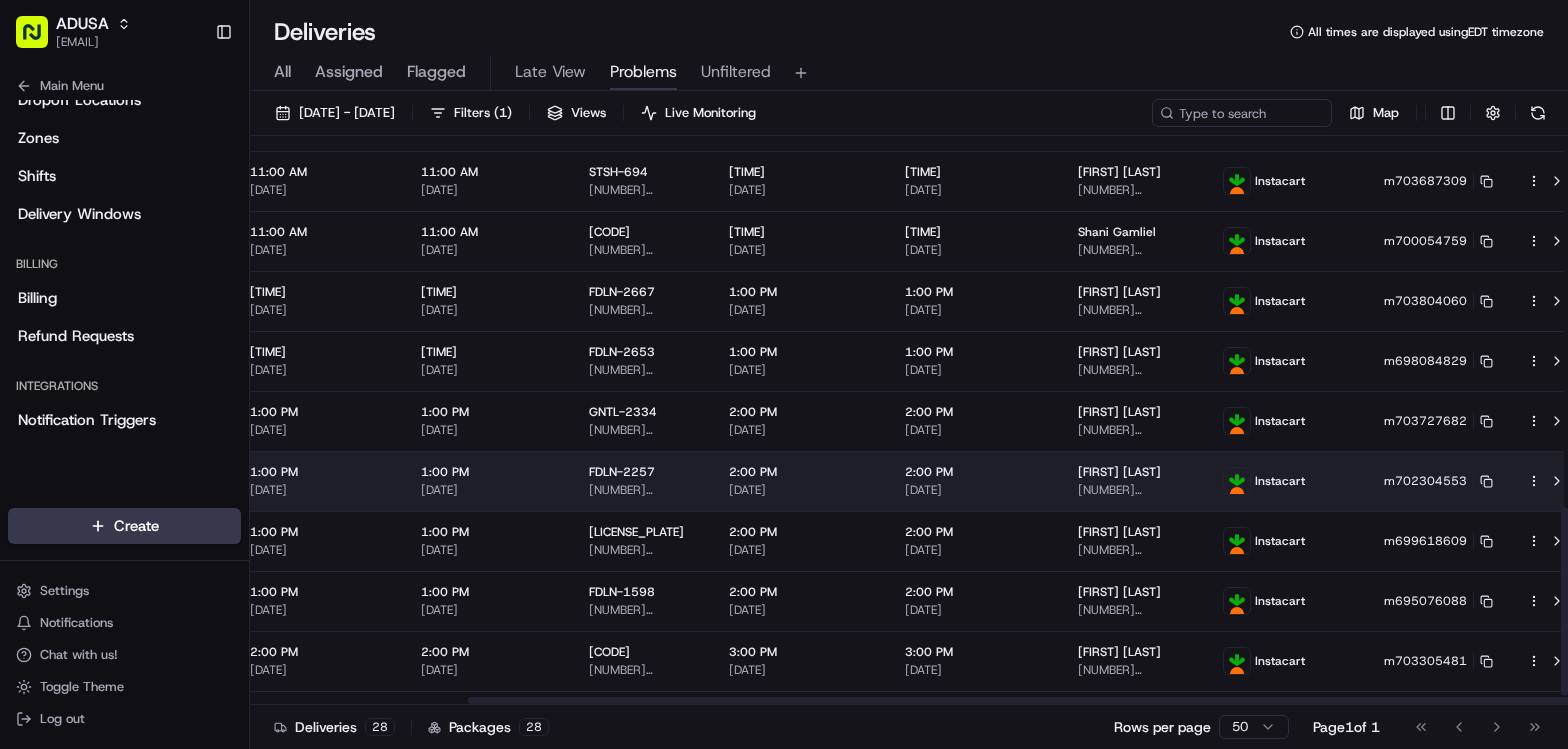 scroll, scrollTop: 1151, scrollLeft: 261, axis: both 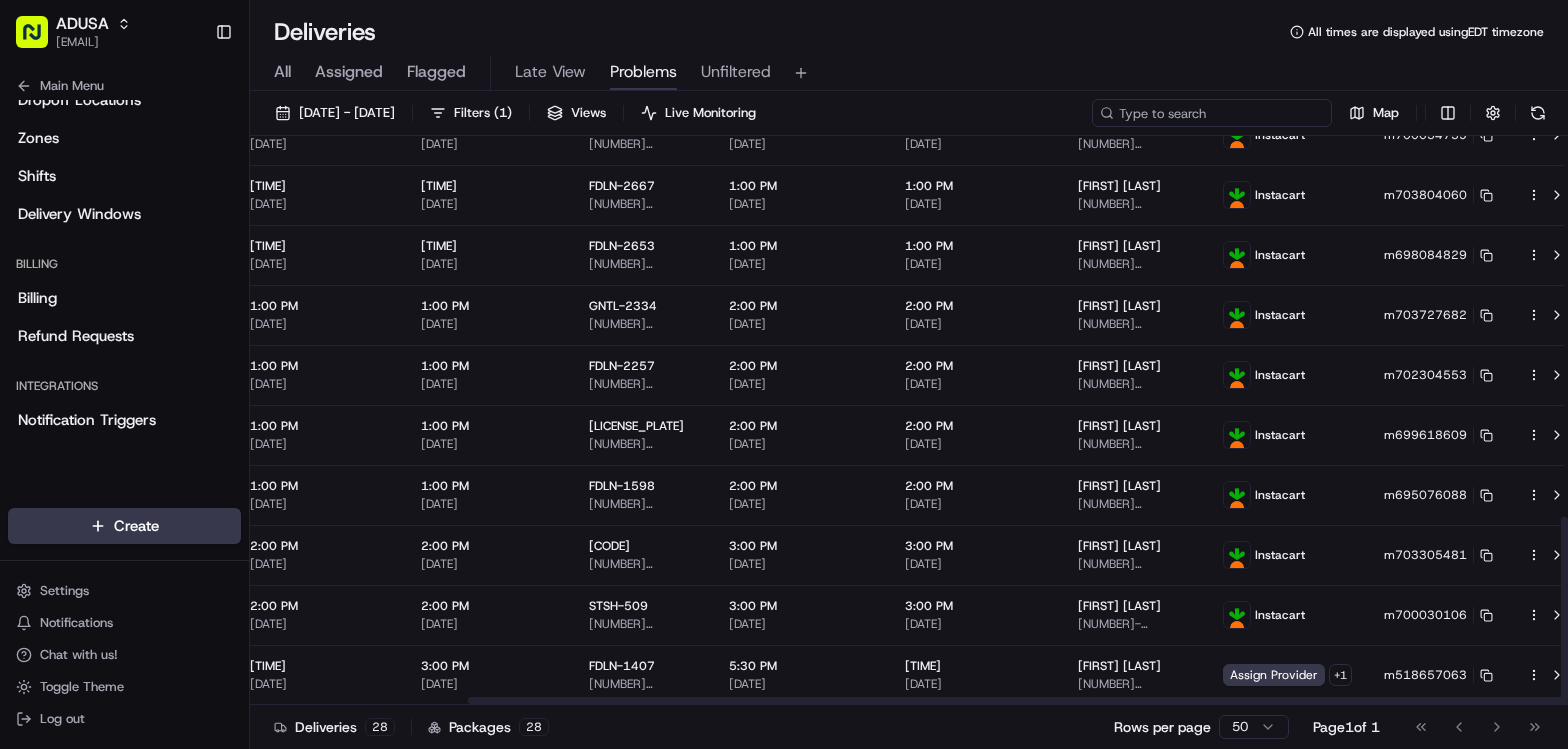 click at bounding box center (1212, 113) 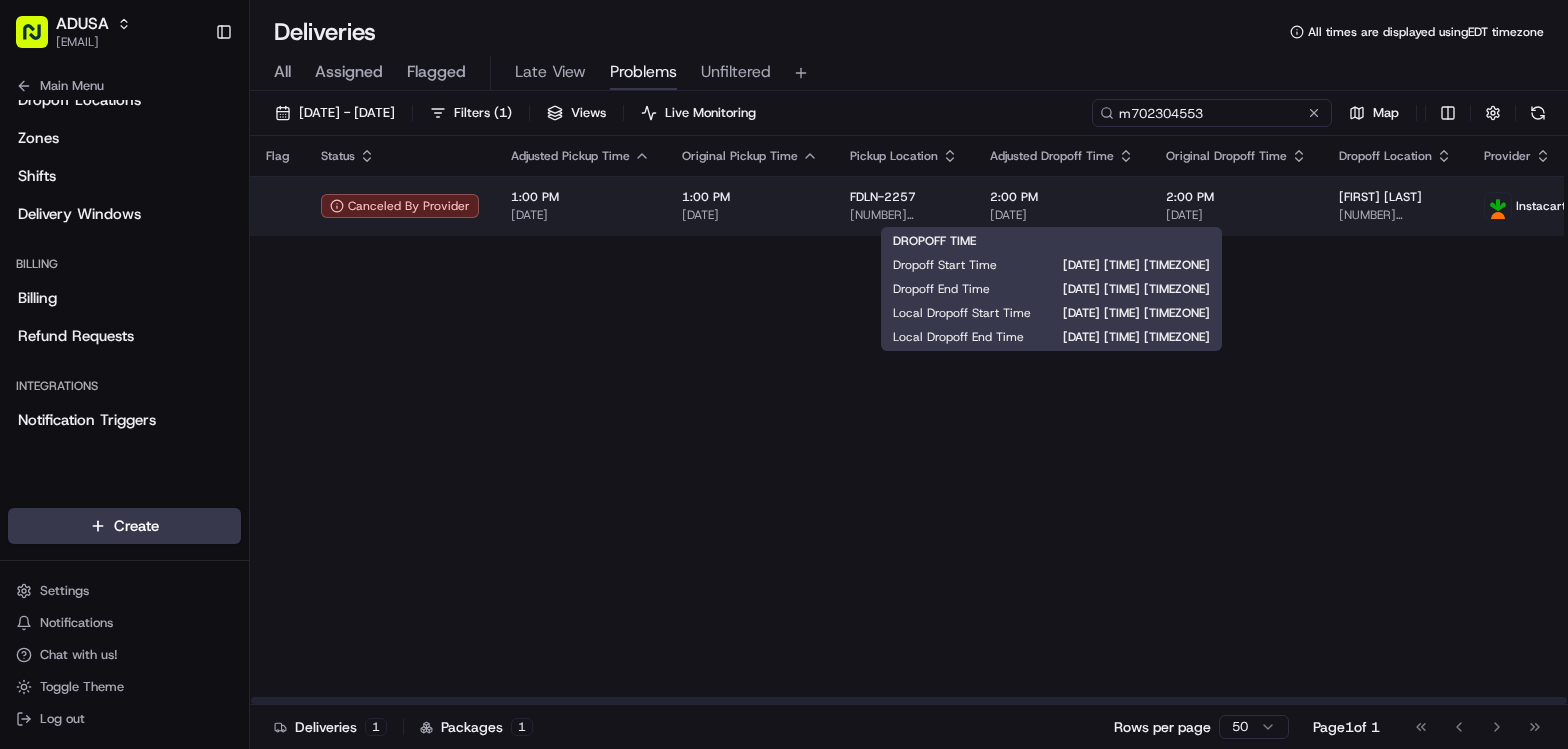 type on "m702304553" 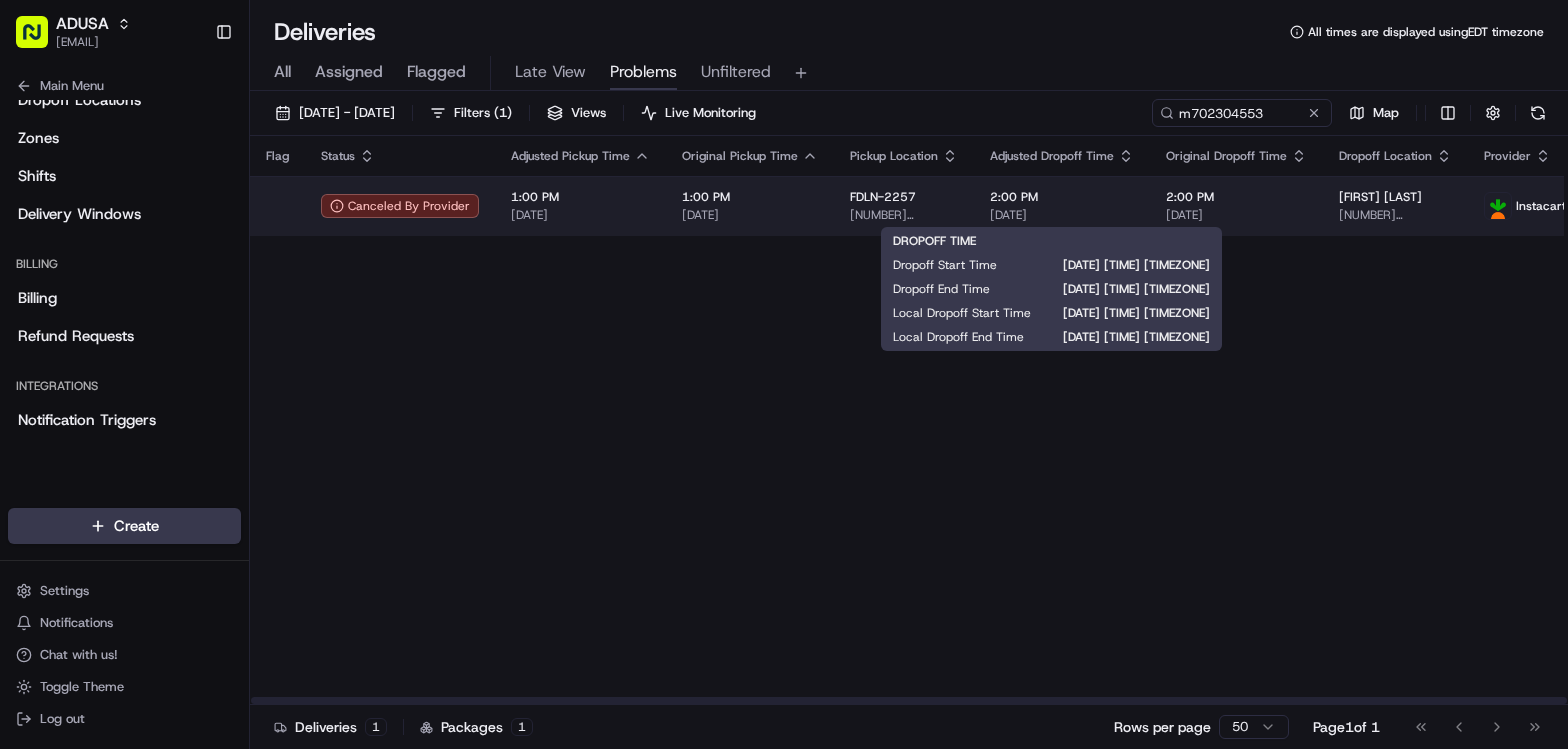 click on "[DATE]" at bounding box center (1062, 215) 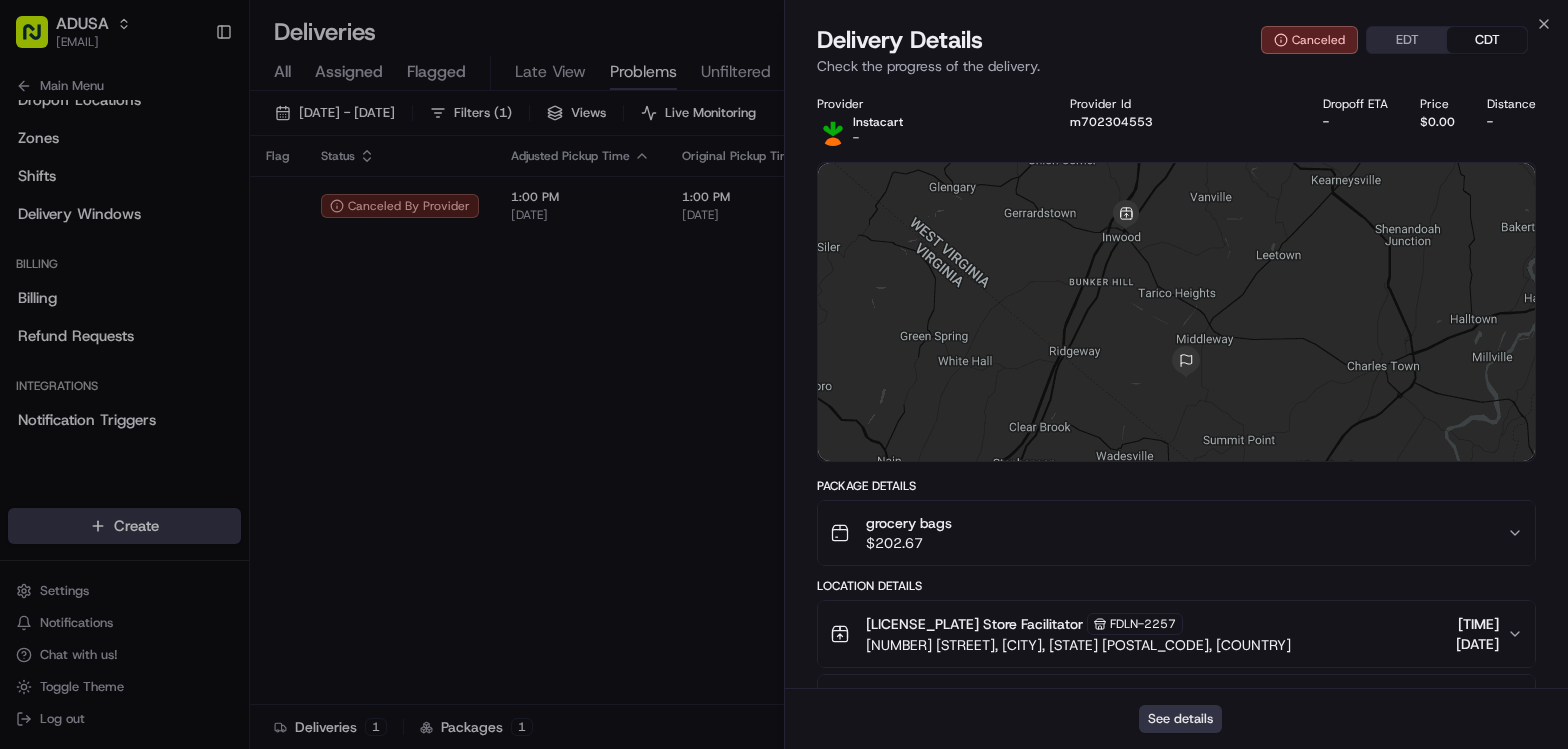 click on "See details" at bounding box center (1180, 719) 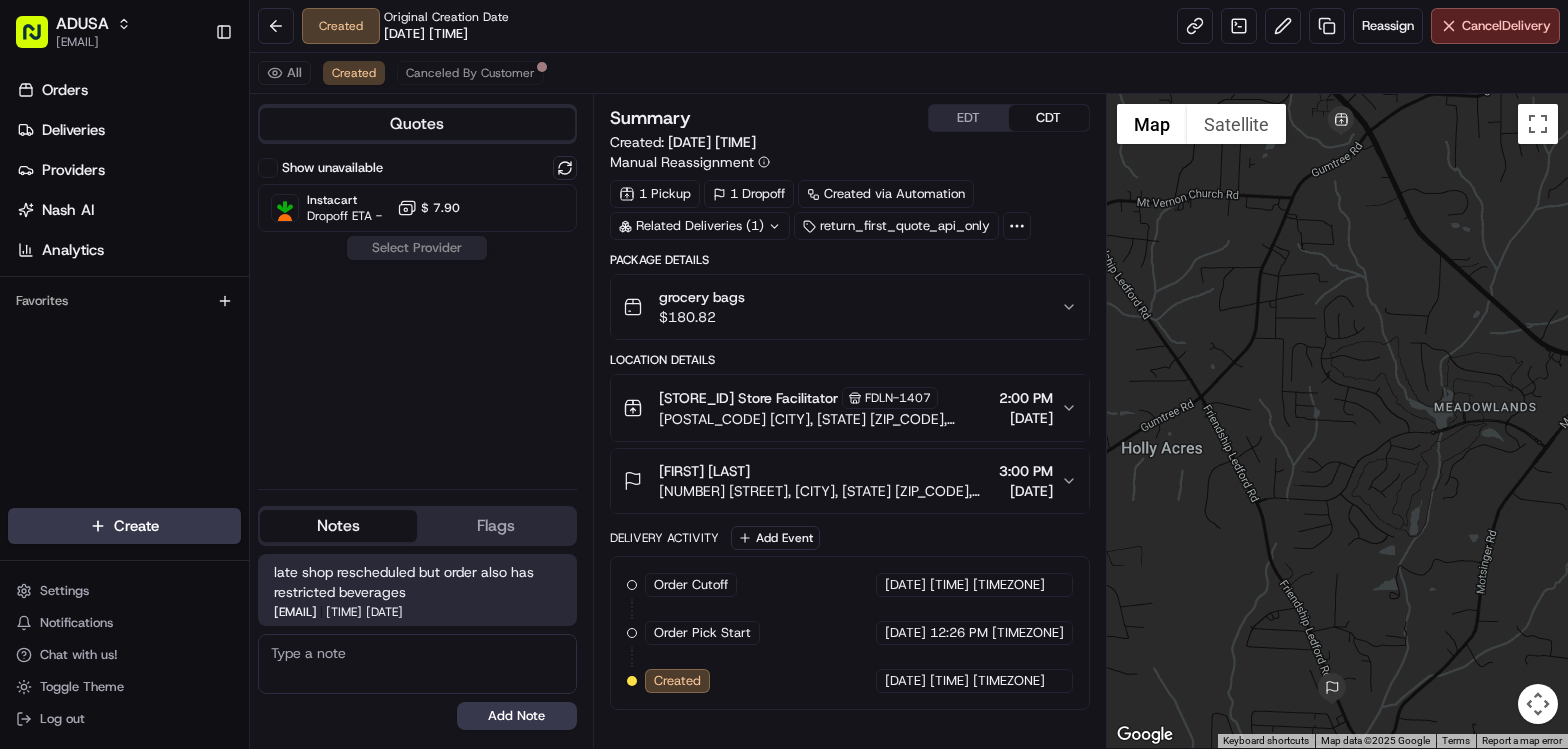 scroll, scrollTop: 0, scrollLeft: 0, axis: both 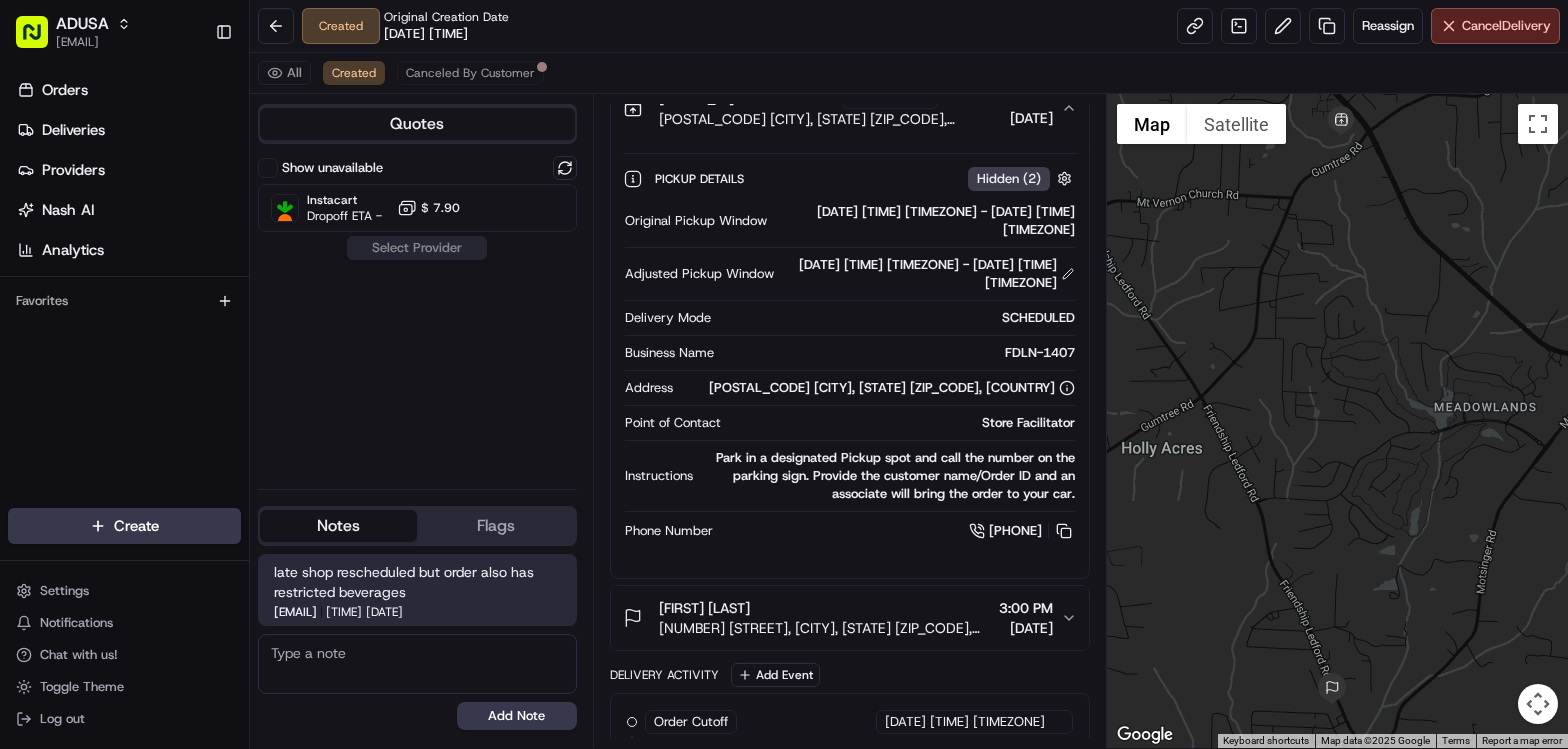 click on "3785 Friendship Ledford Rd, Winston-Salem, NC 27107, USA" at bounding box center [825, 628] 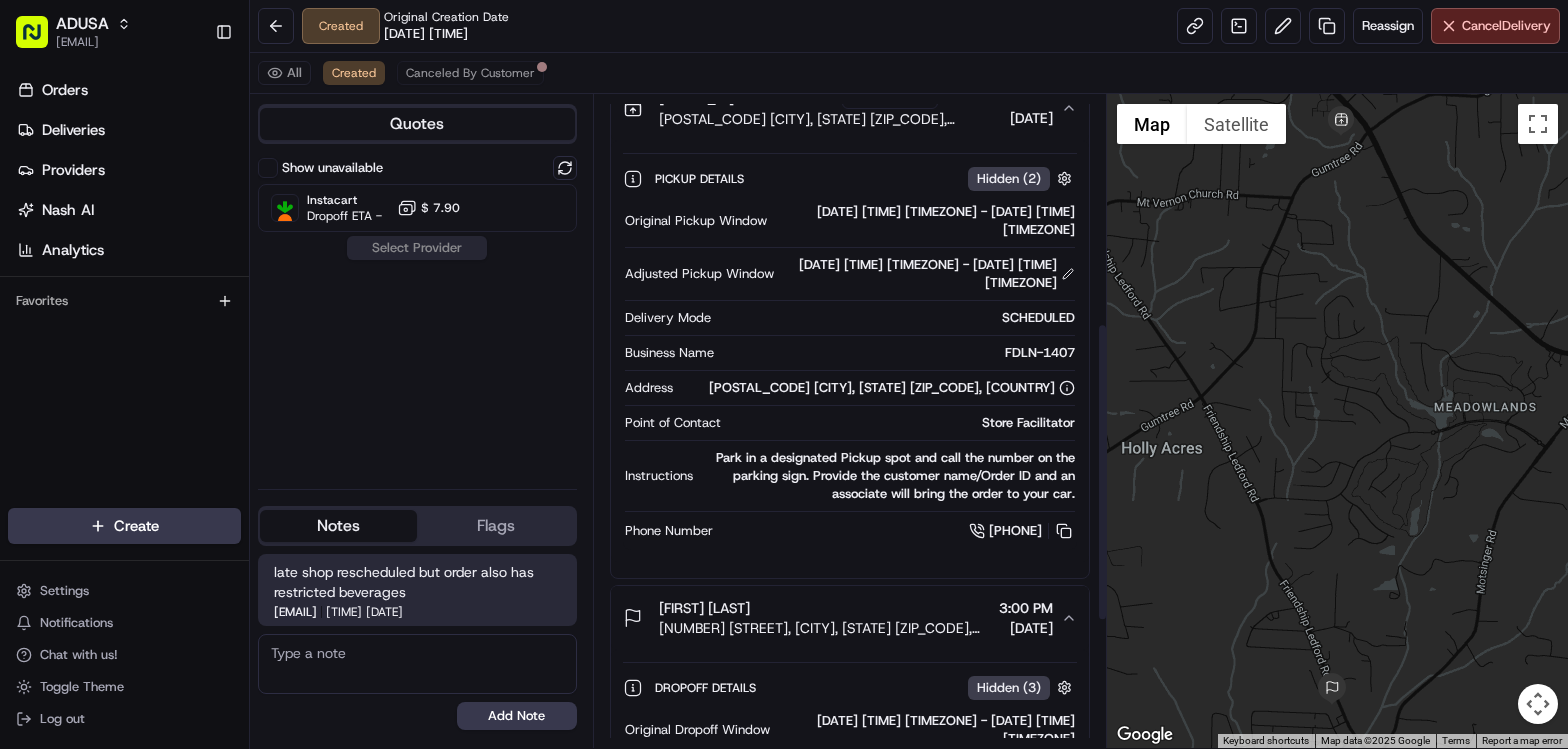scroll, scrollTop: 600, scrollLeft: 0, axis: vertical 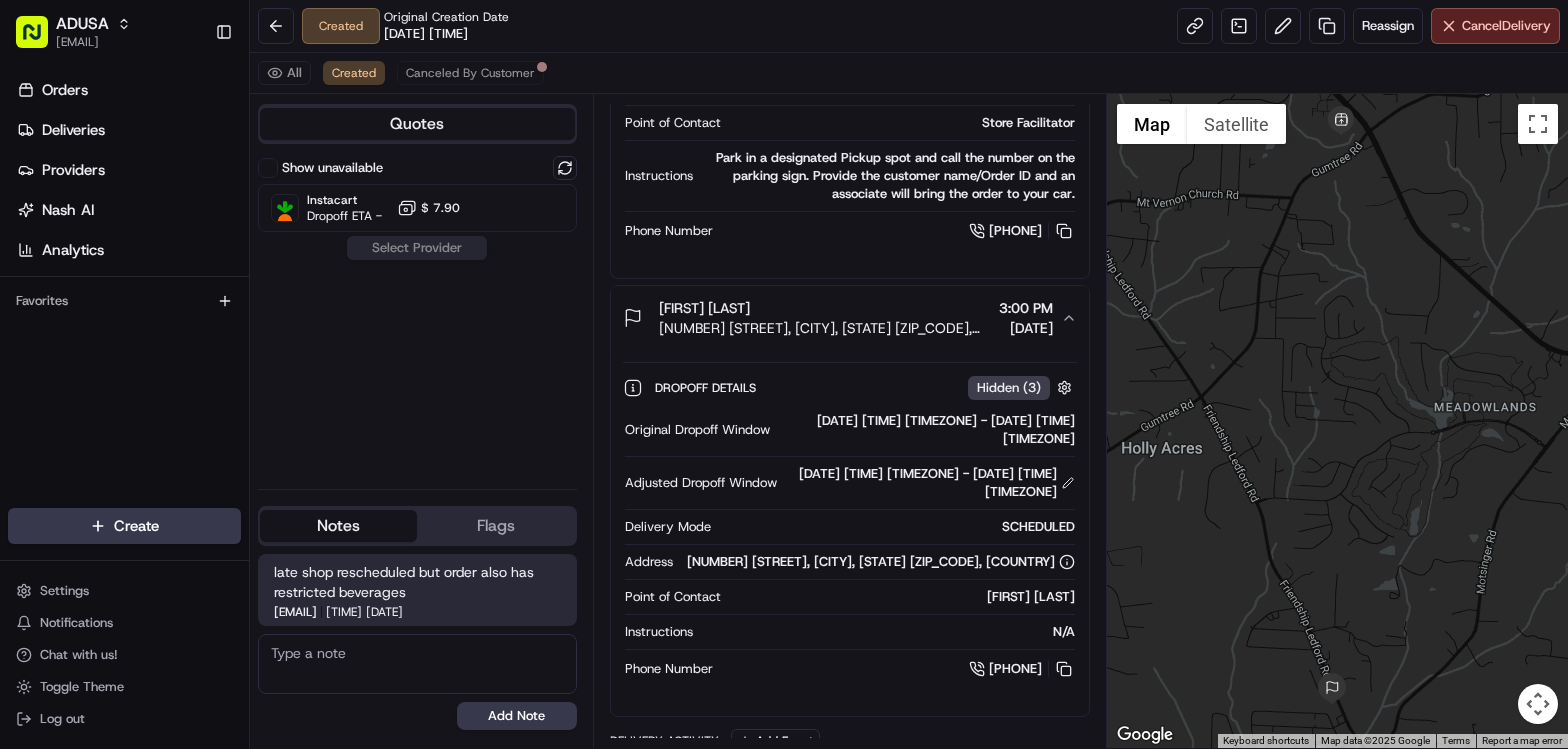 click on "Created Original Creation Date 08/03/2025 12:04 PM Reassign Cancel  Delivery" at bounding box center [909, 26] 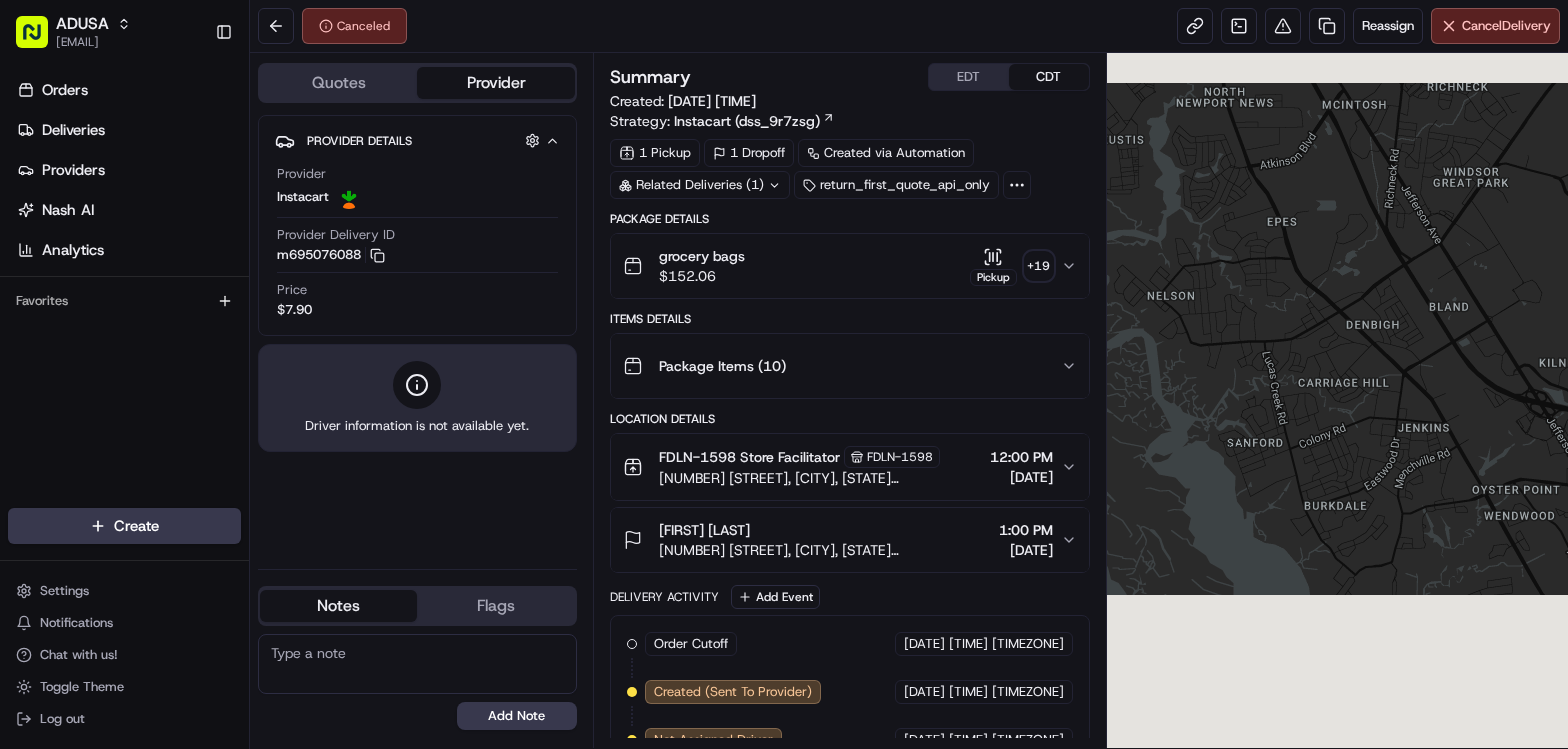 scroll, scrollTop: 0, scrollLeft: 0, axis: both 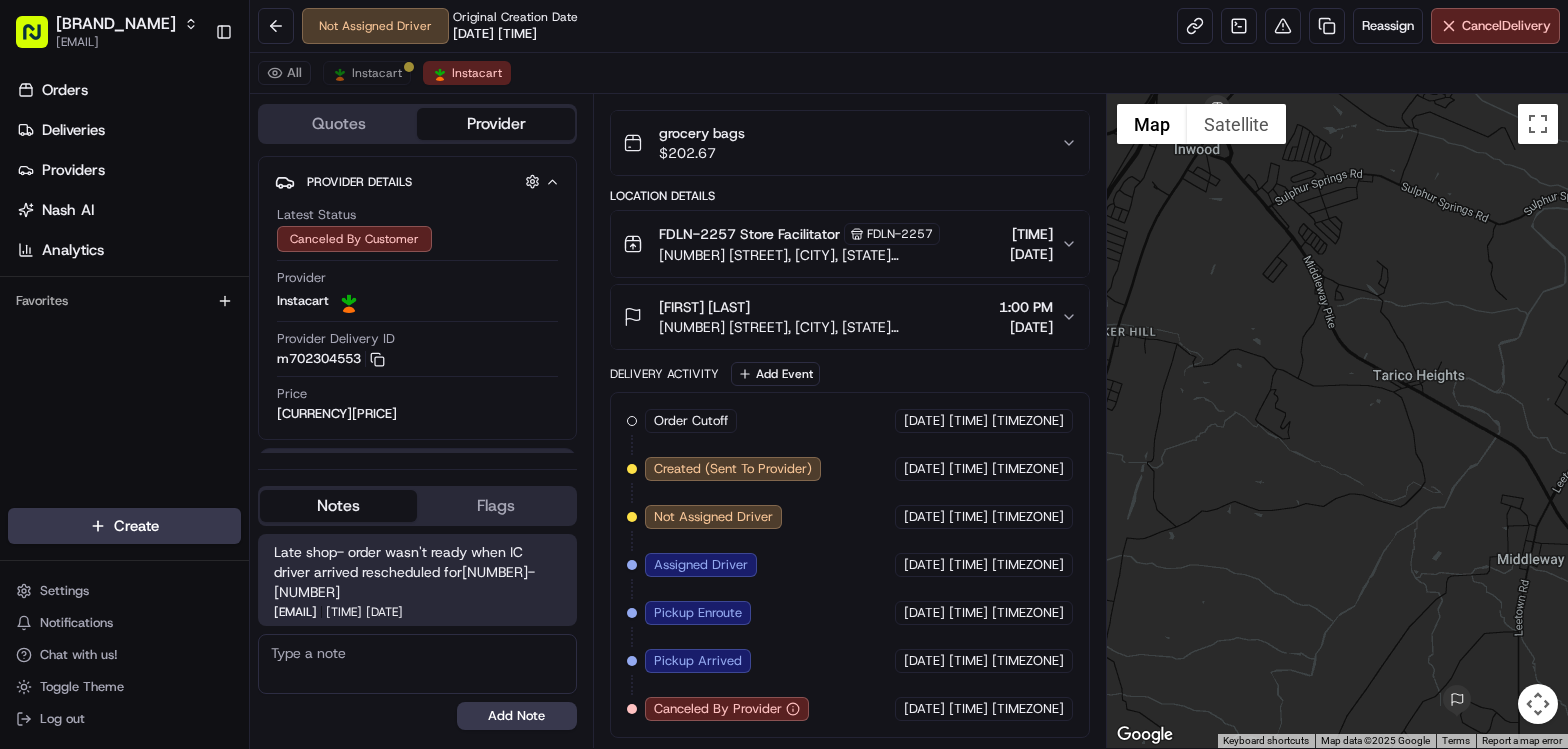 click on "FDLN-2257 Store Facilitator FDLN-2257 130 Duella Dr, Inwood, WV 25428, US 12:00 PM 08/03/2025" at bounding box center [850, 244] 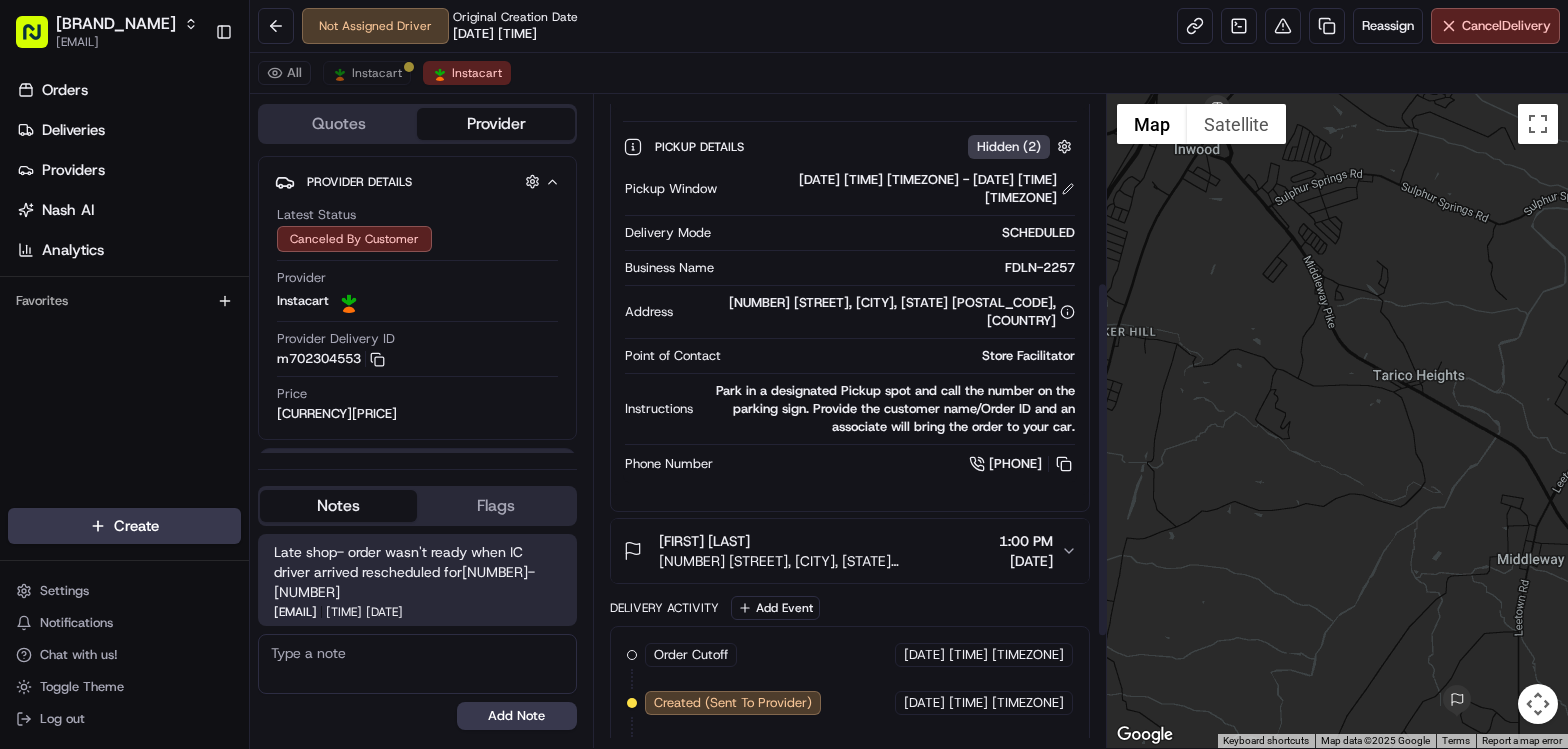 scroll, scrollTop: 364, scrollLeft: 0, axis: vertical 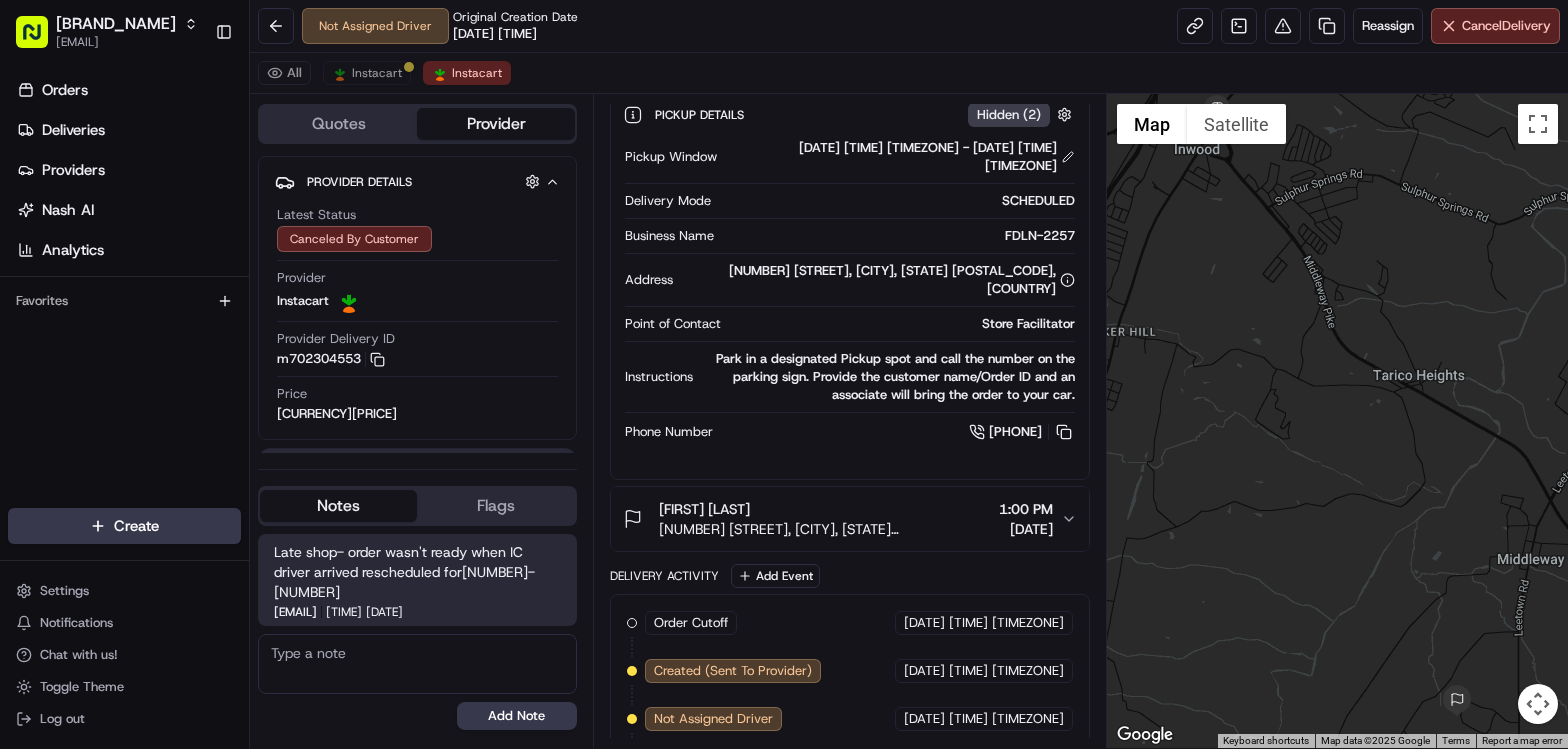 click on "[DATE]" at bounding box center [1026, 529] 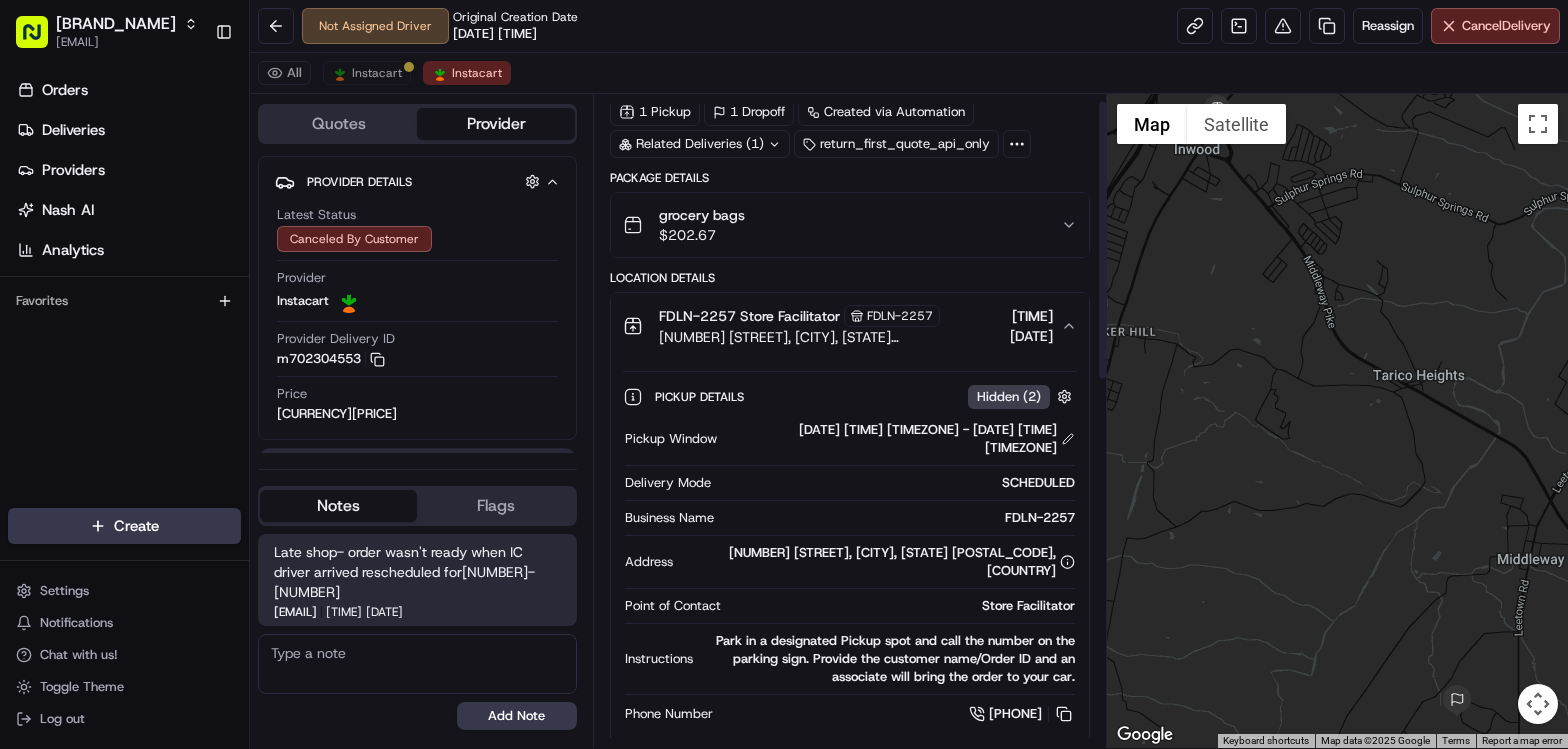 scroll, scrollTop: 0, scrollLeft: 0, axis: both 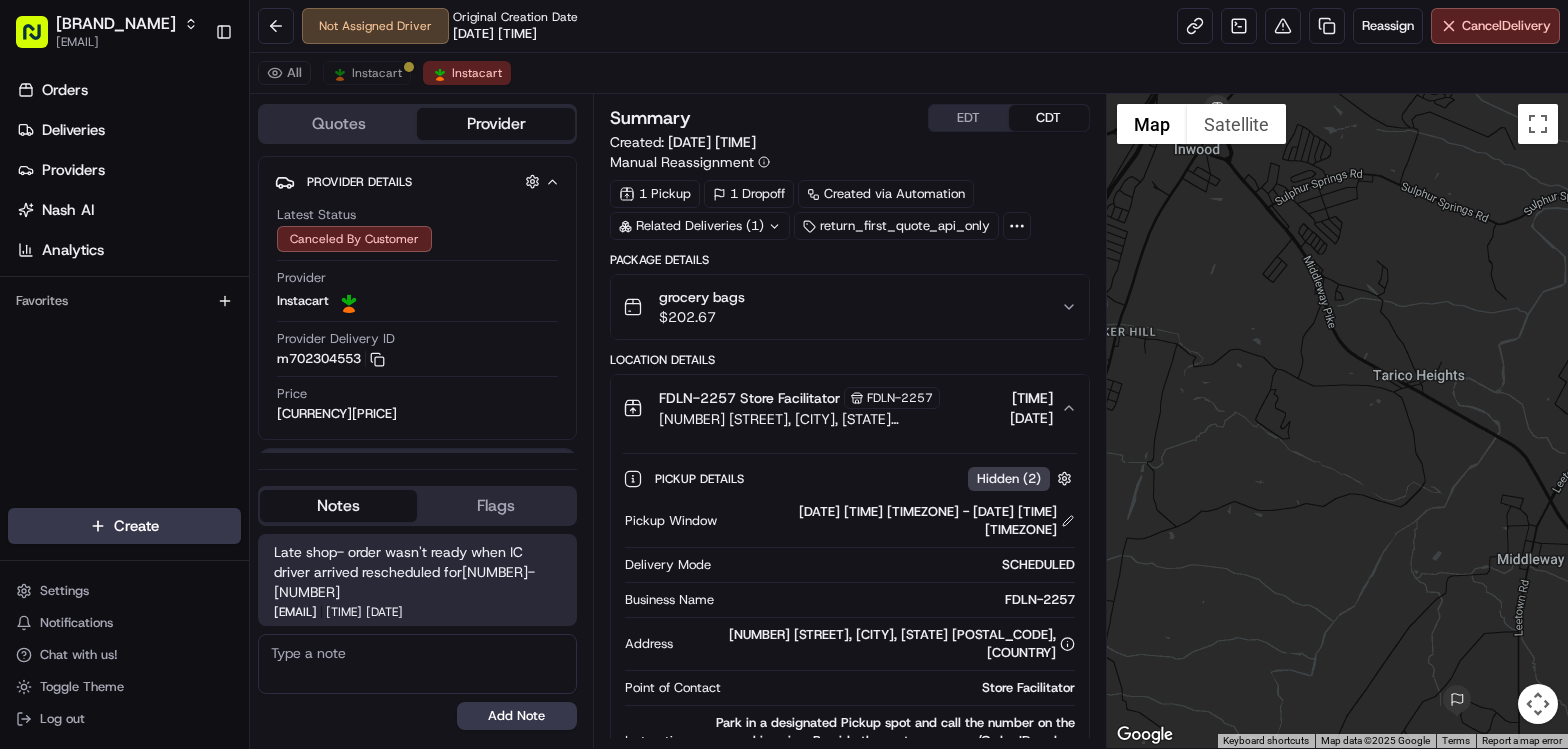 click on "grocery bags $ 202.67" at bounding box center (842, 307) 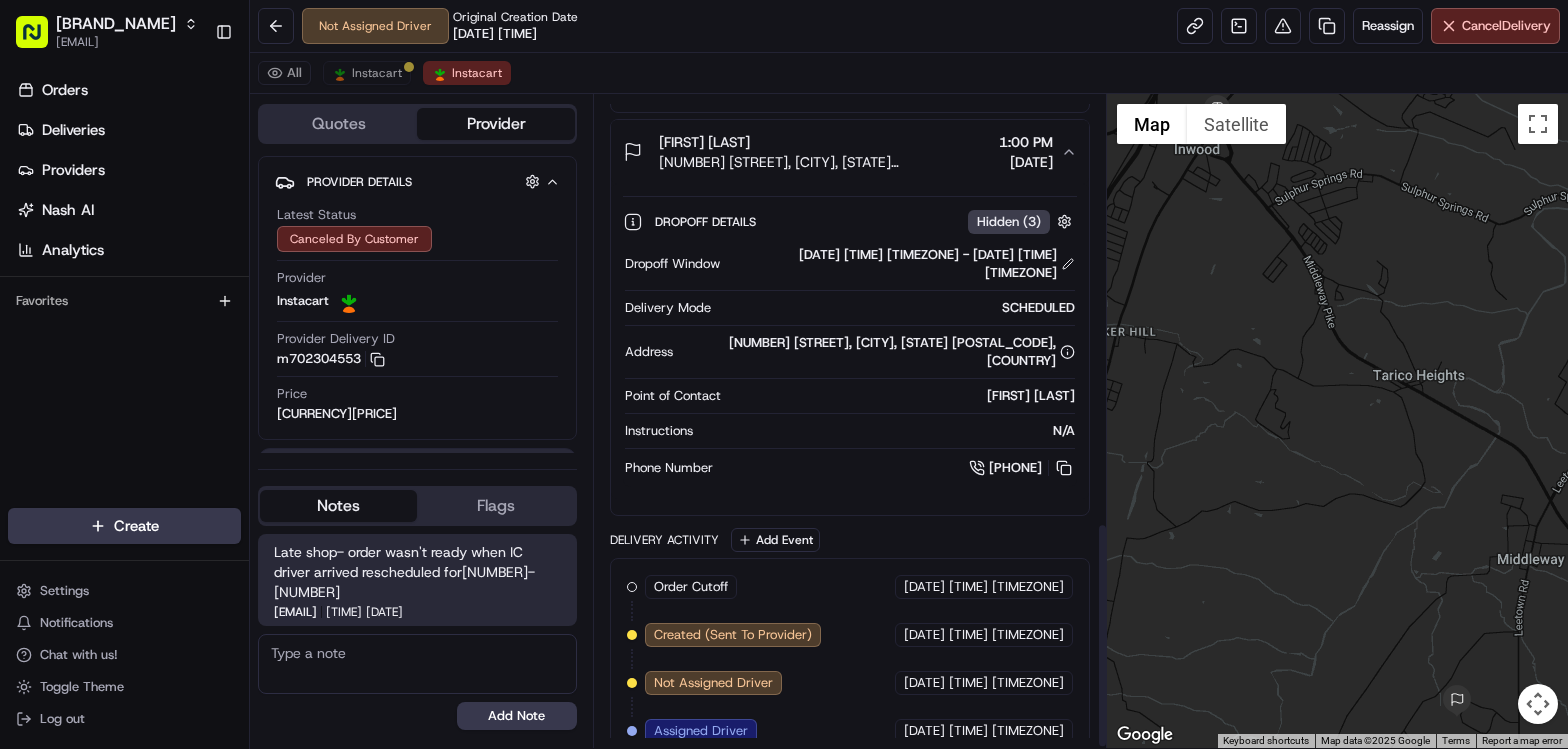 scroll, scrollTop: 1240, scrollLeft: 0, axis: vertical 